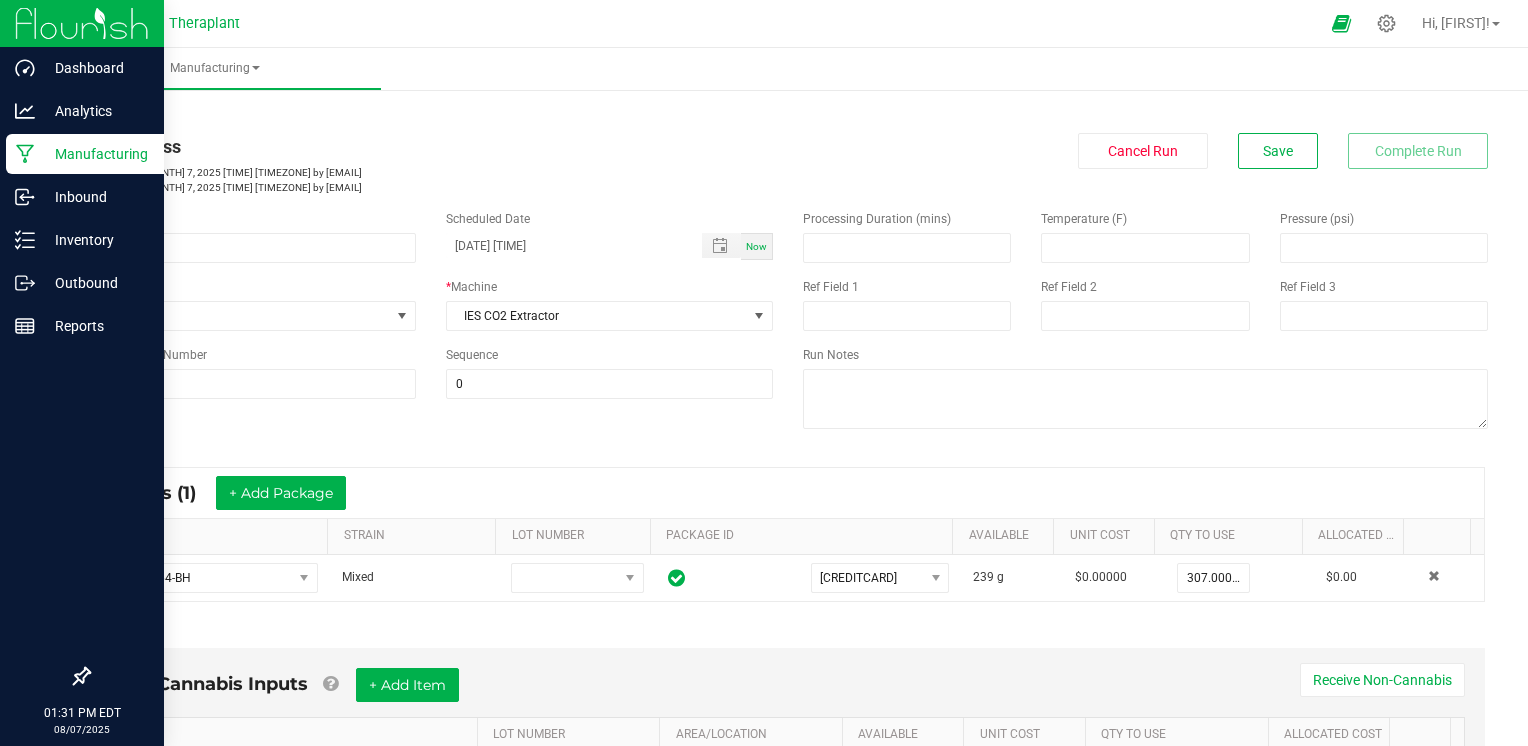 scroll, scrollTop: 0, scrollLeft: 0, axis: both 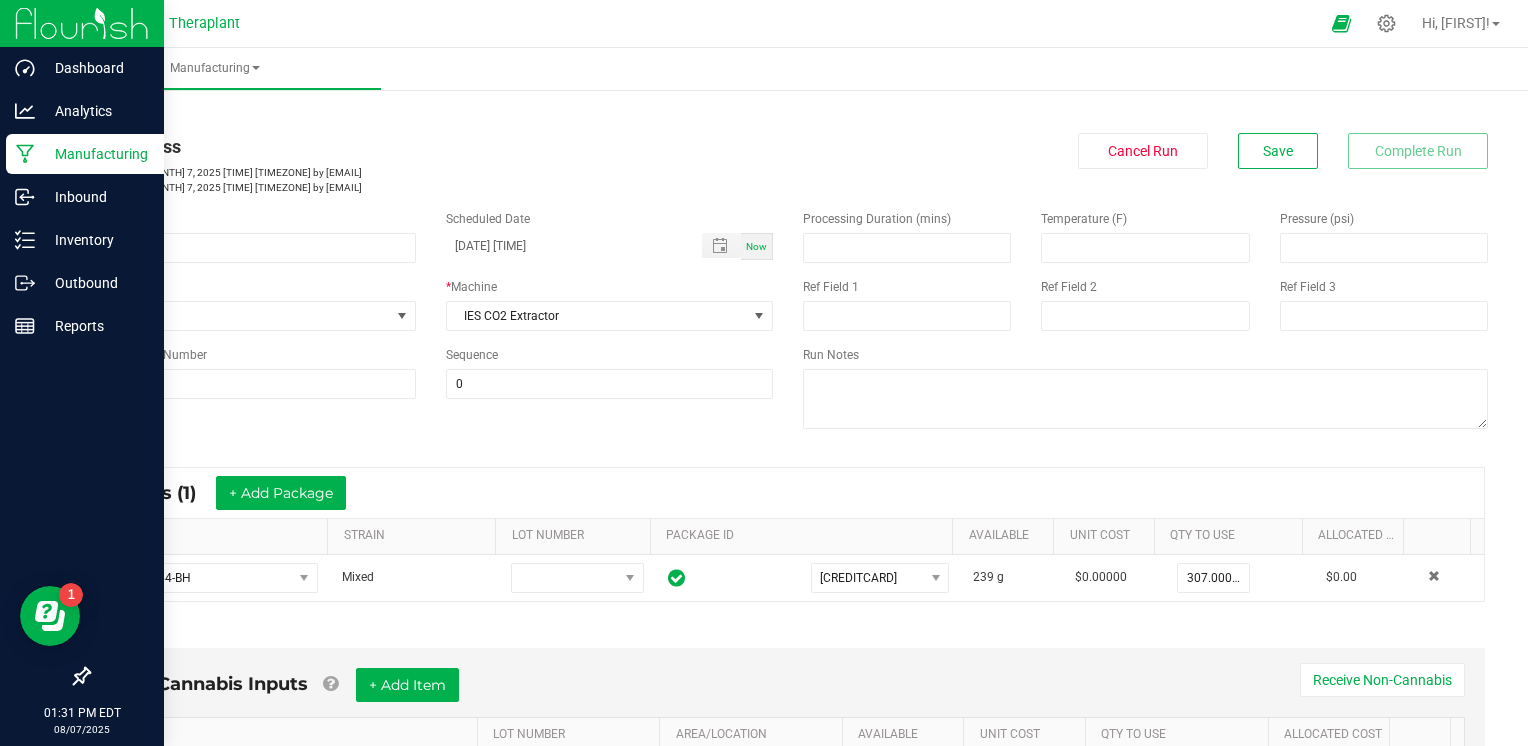click on "Manufacturing" at bounding box center (95, 154) 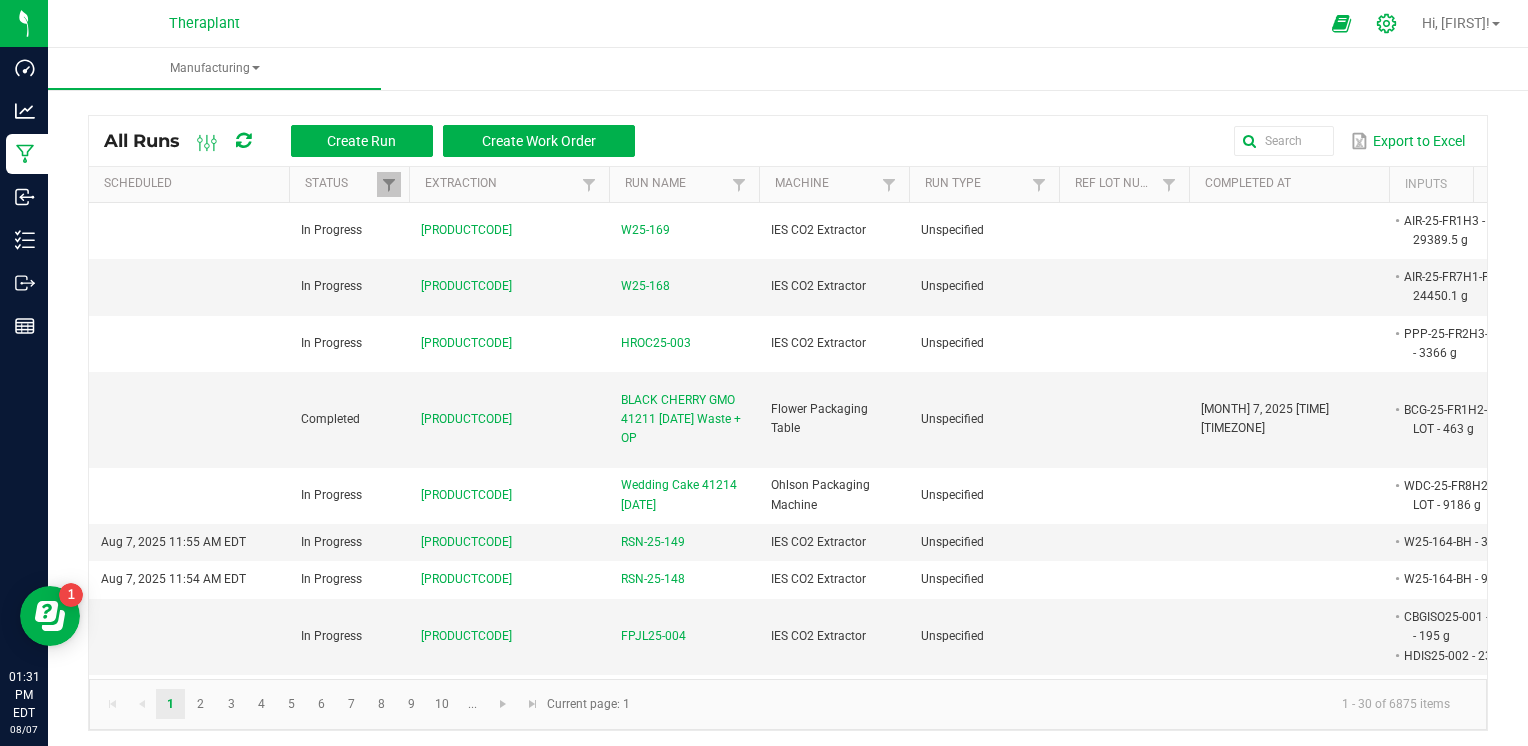 click at bounding box center (1387, 23) 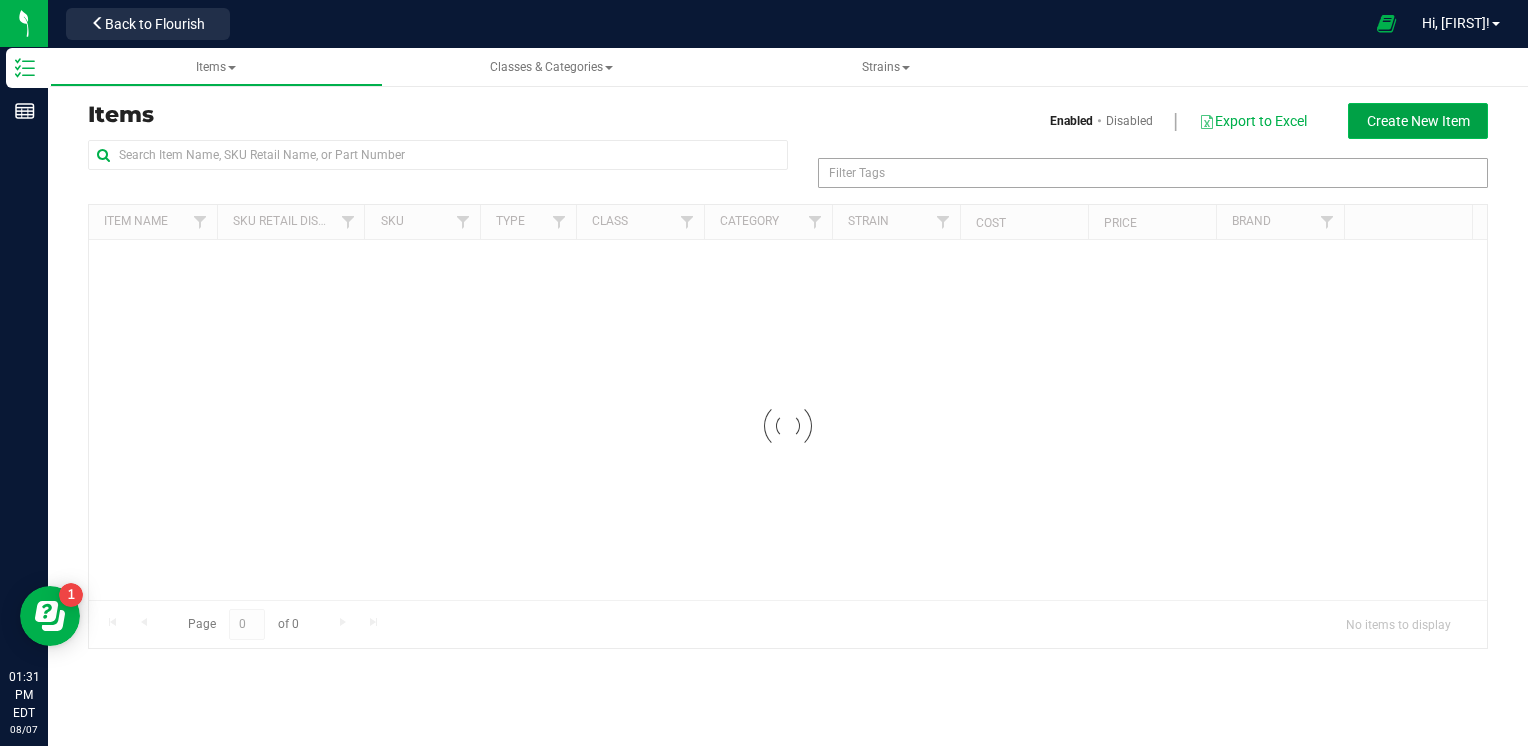 click on "Create New Item" at bounding box center (1418, 121) 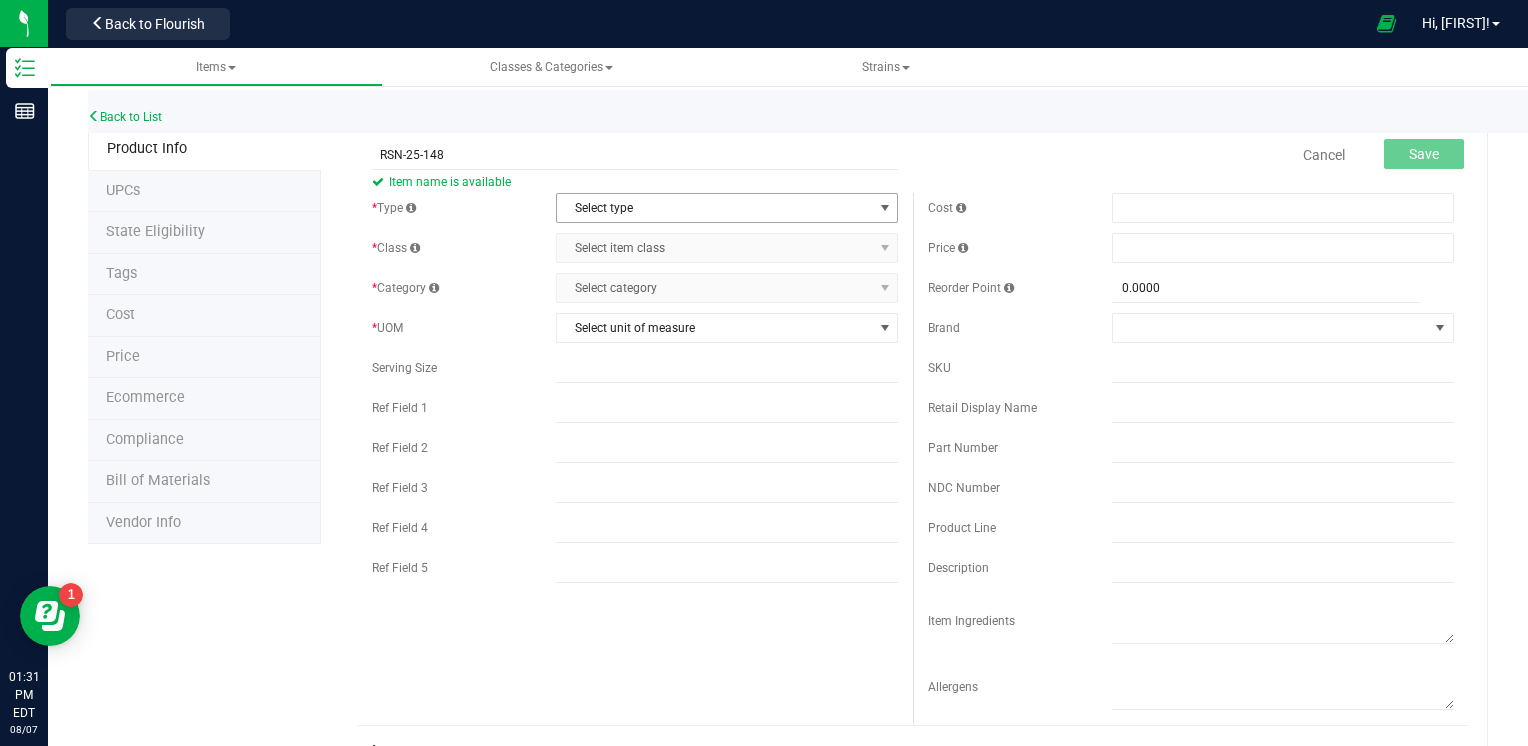 type on "RSN-25-148" 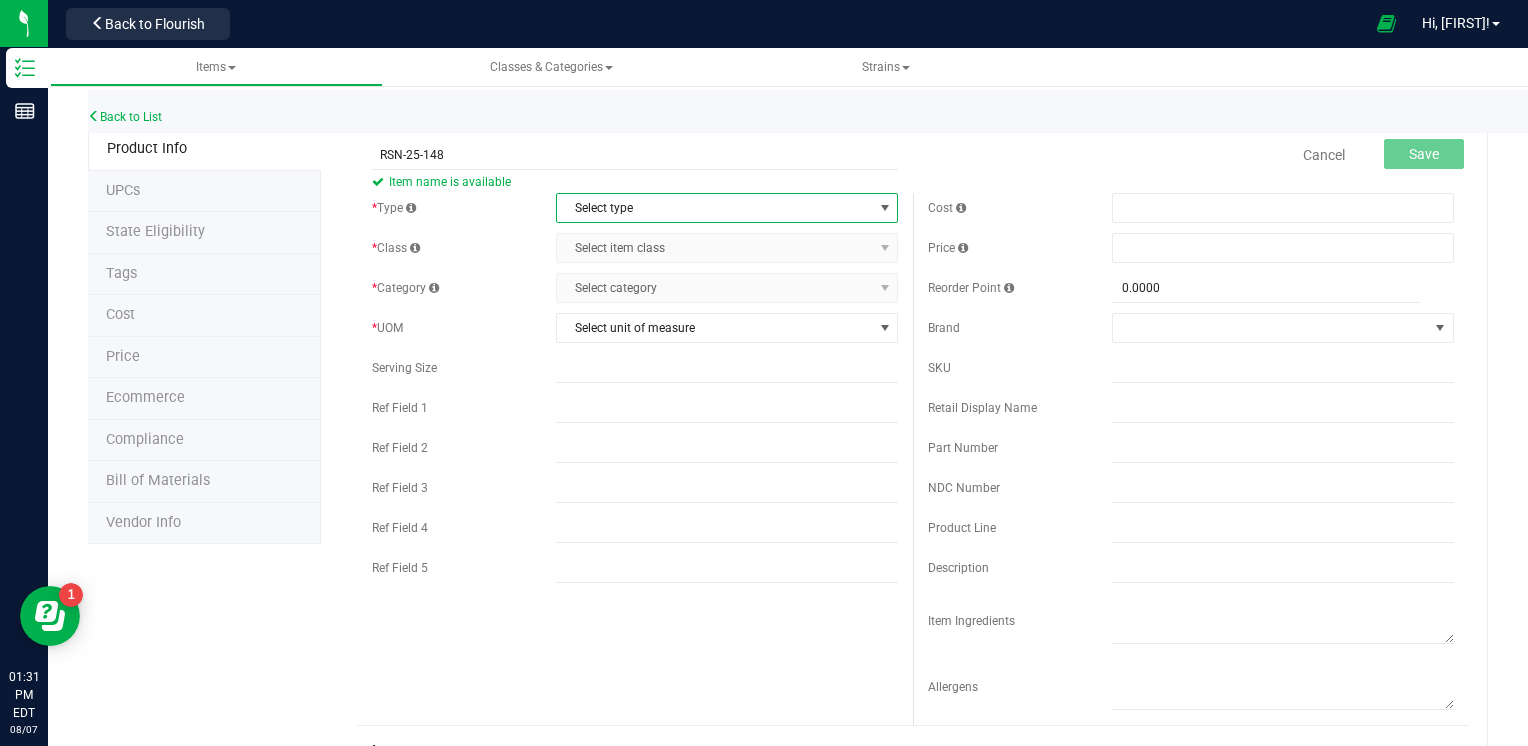 click on "Select type" at bounding box center [714, 208] 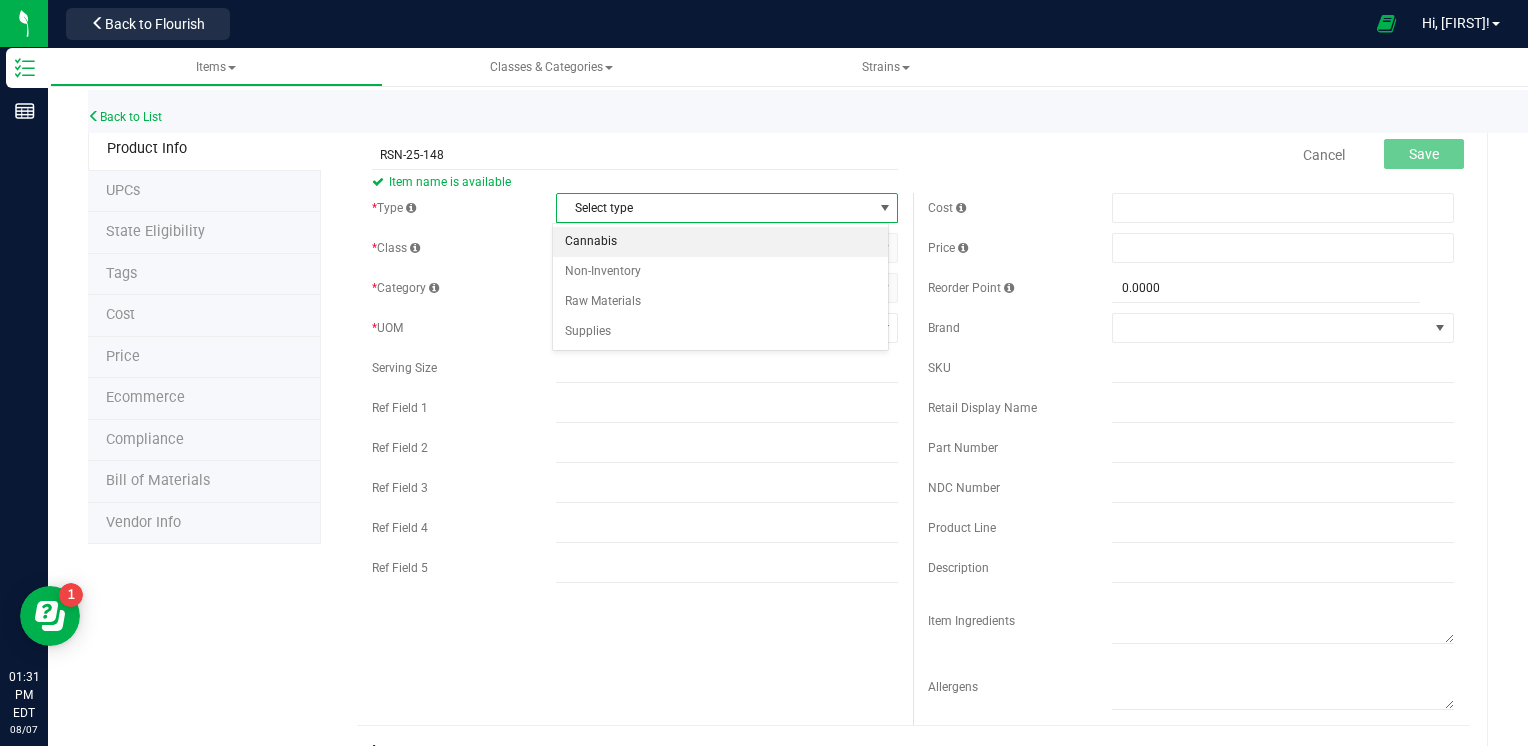 click on "Cannabis" at bounding box center (721, 242) 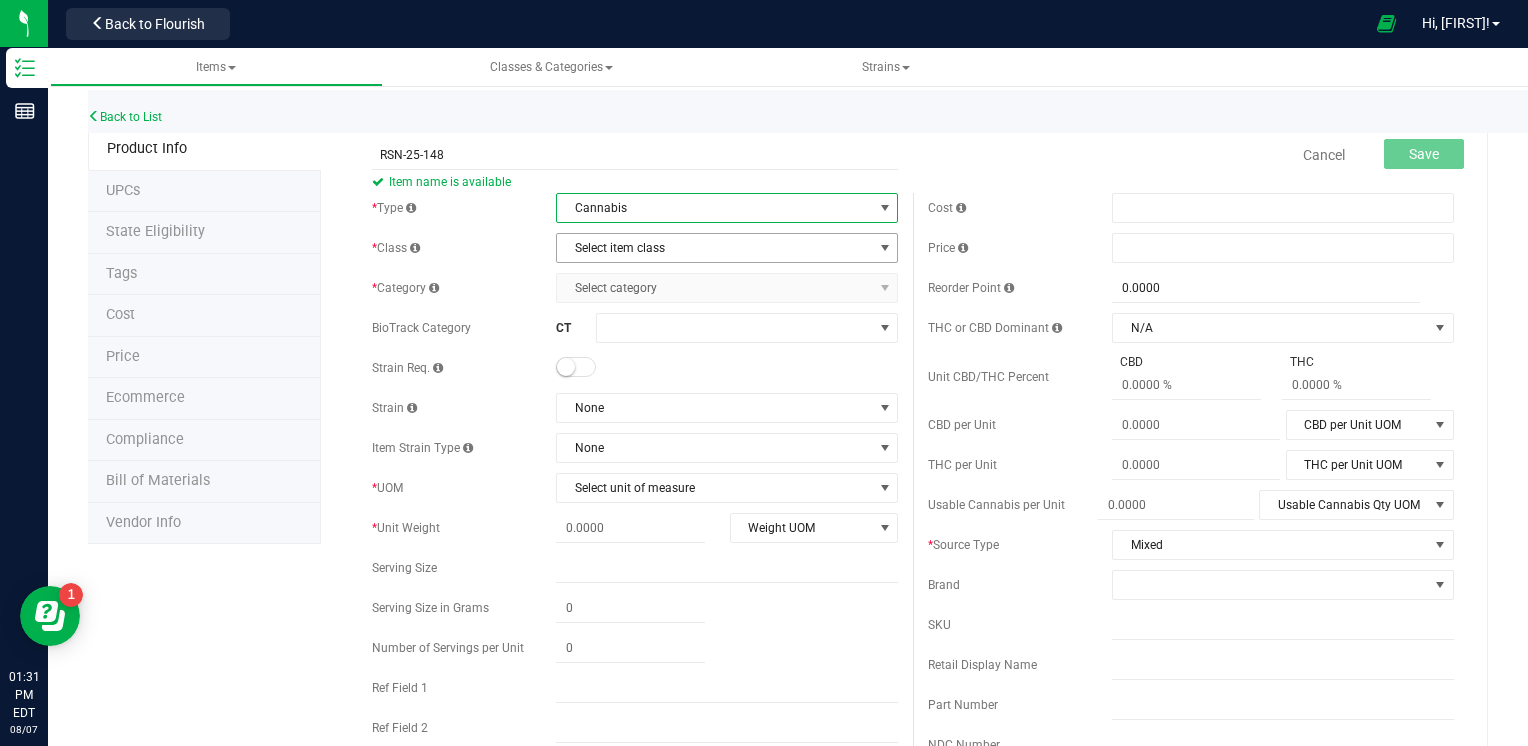 click on "Select item class" at bounding box center [714, 248] 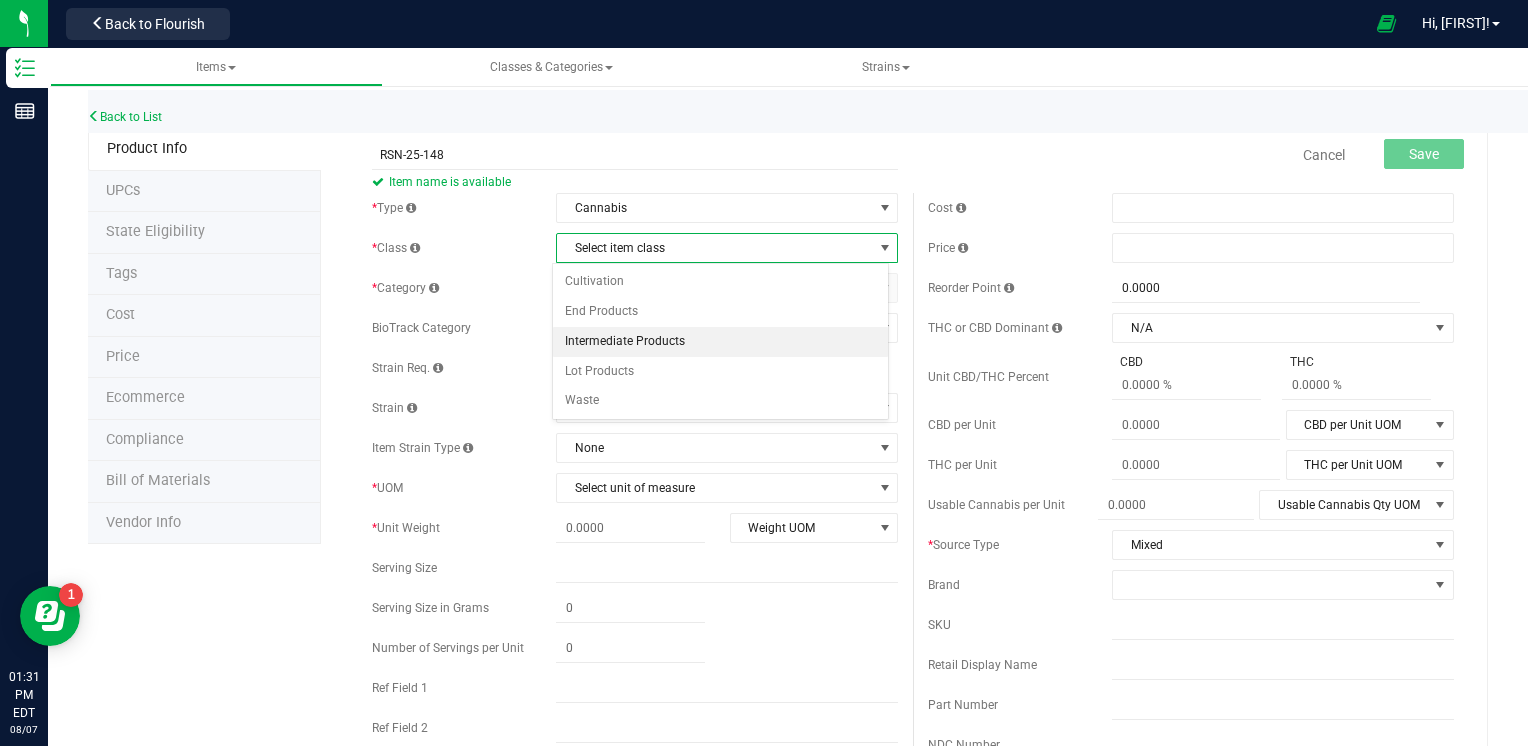 click on "Intermediate Products" at bounding box center [721, 342] 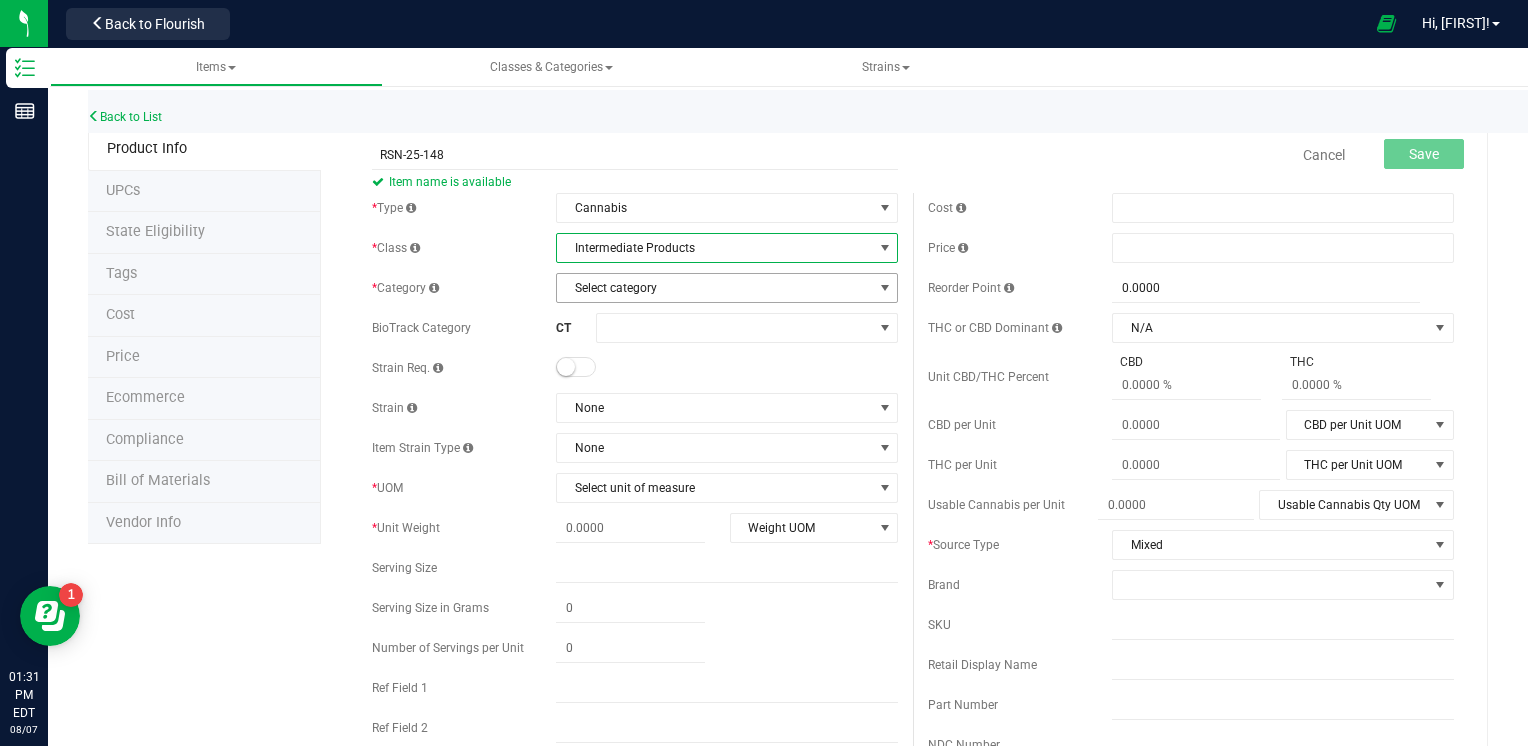 click on "Select category" at bounding box center [714, 288] 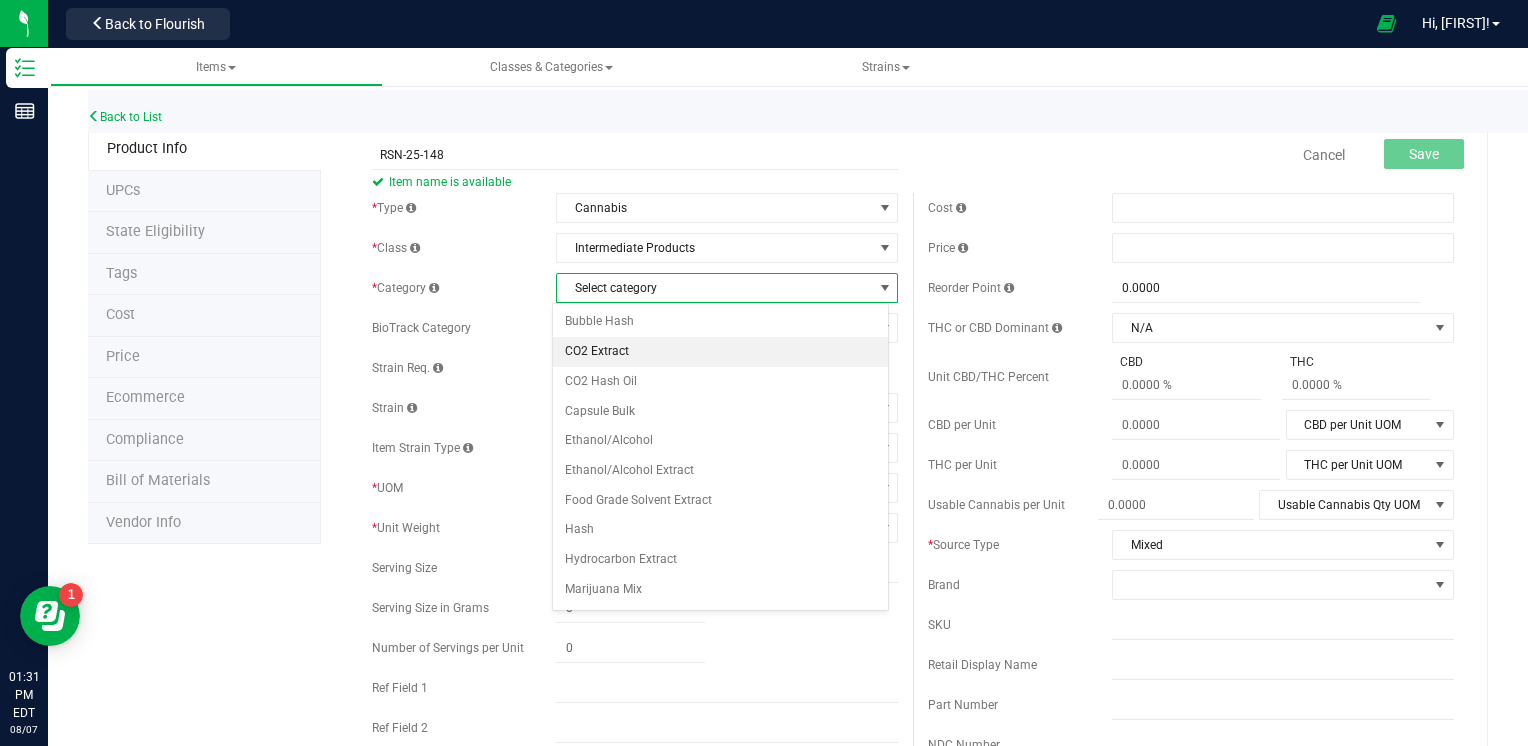click on "CO2 Extract" at bounding box center [721, 352] 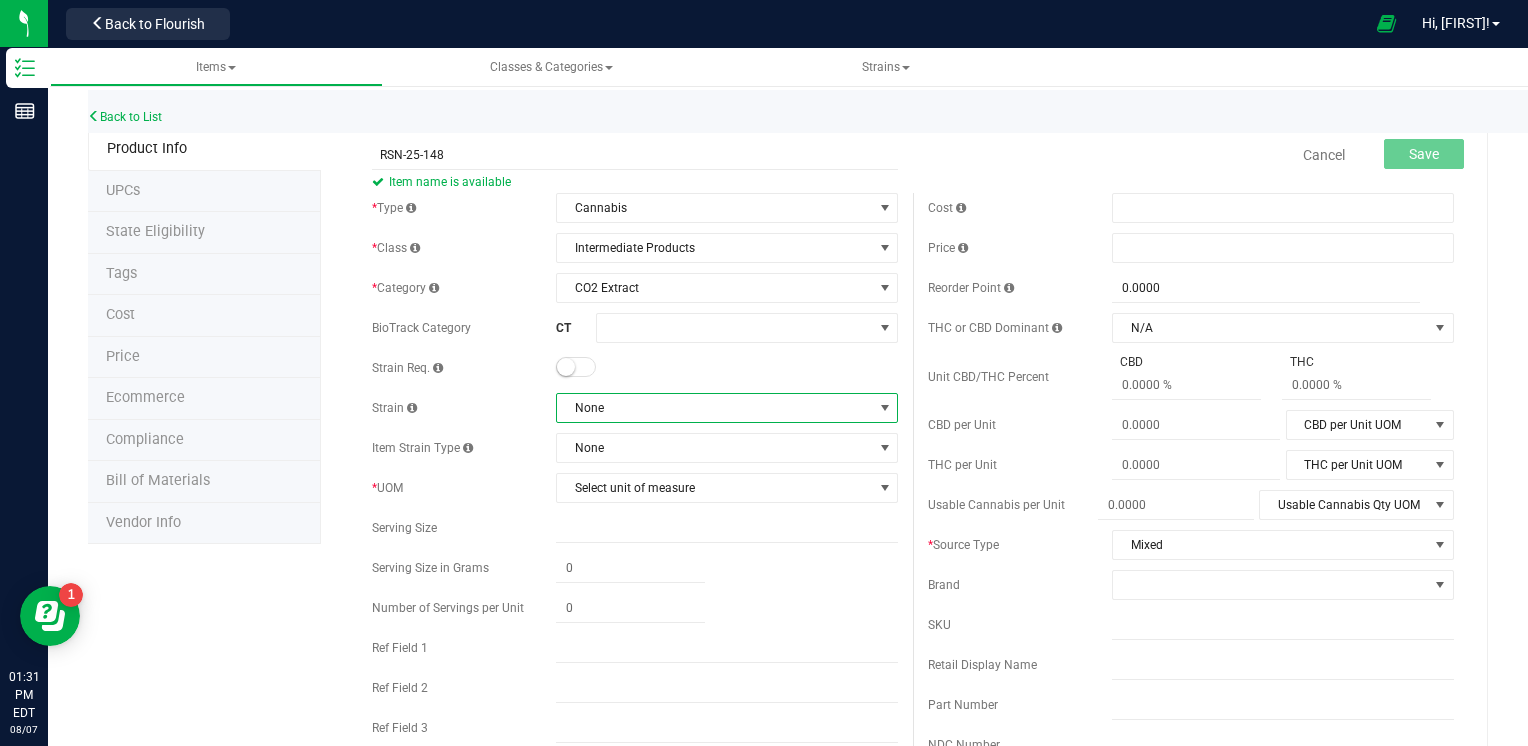 click on "None" at bounding box center [714, 408] 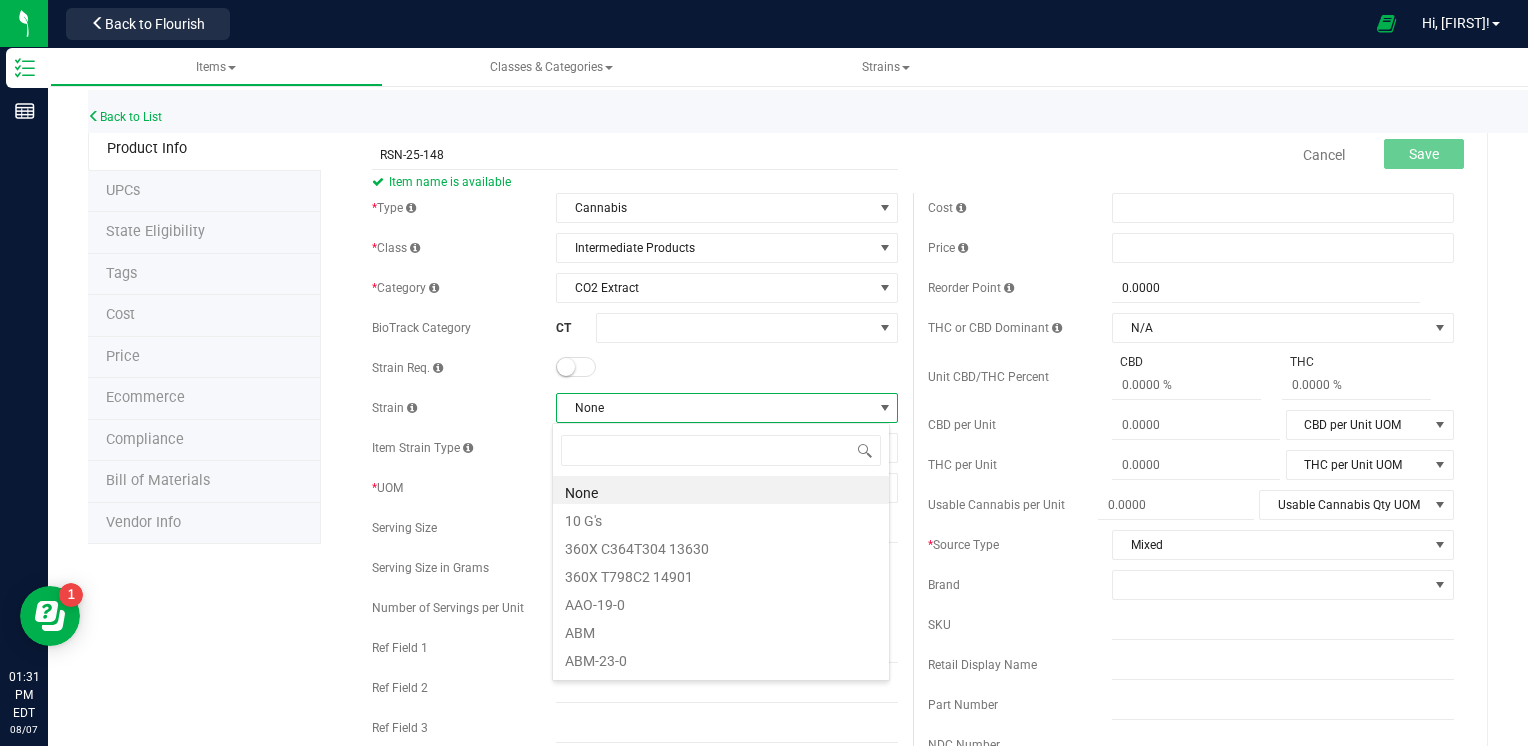 scroll, scrollTop: 99970, scrollLeft: 99662, axis: both 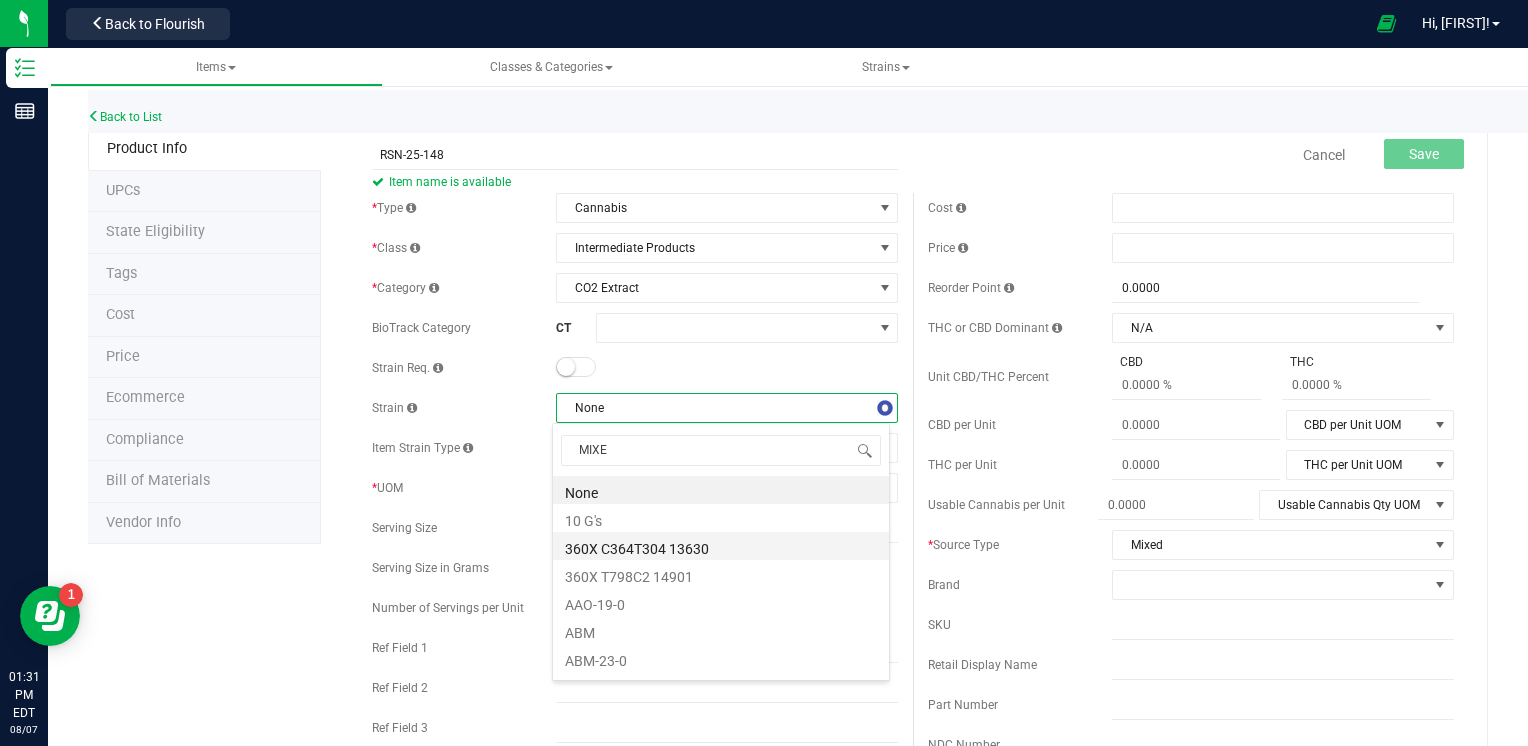 type on "MIXED" 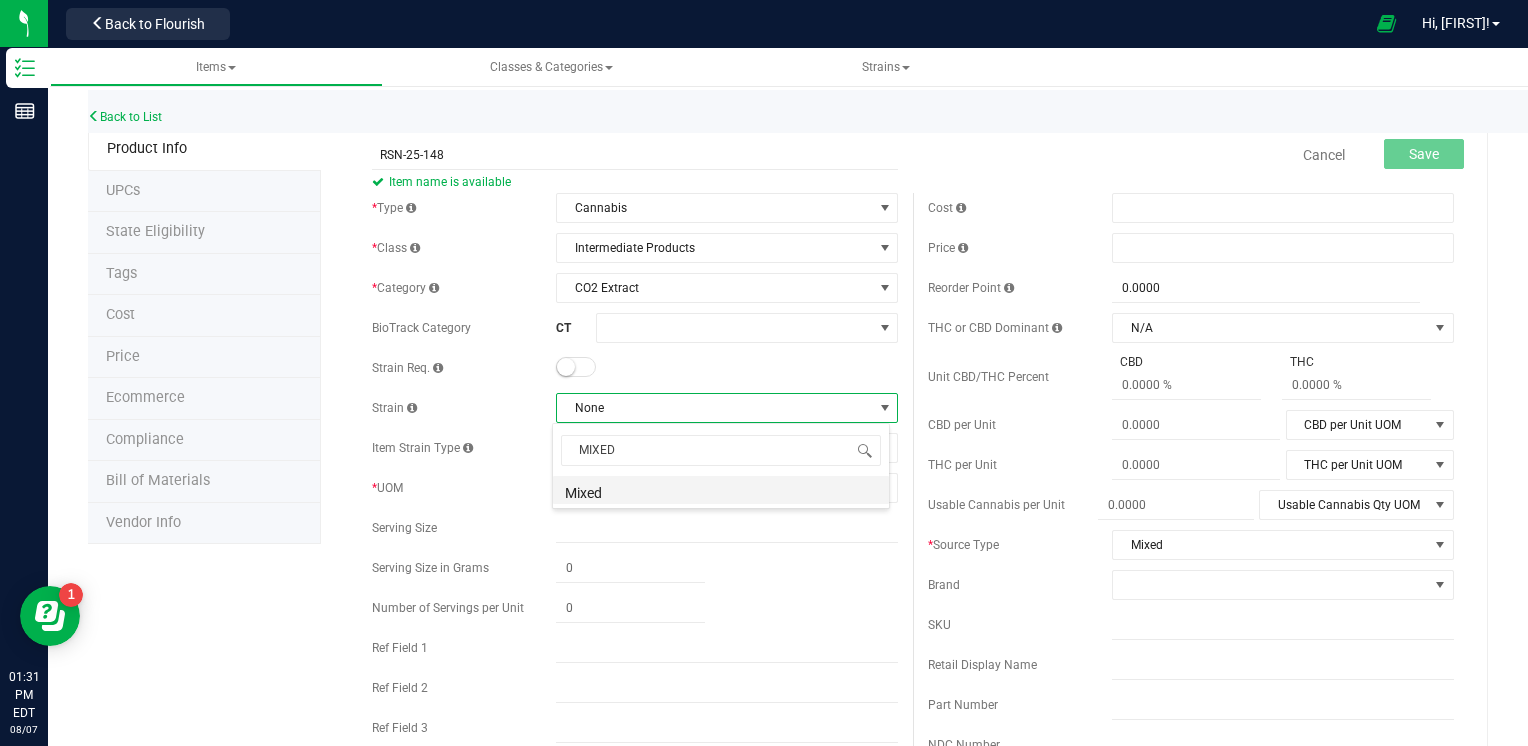 click on "Mixed" at bounding box center (721, 490) 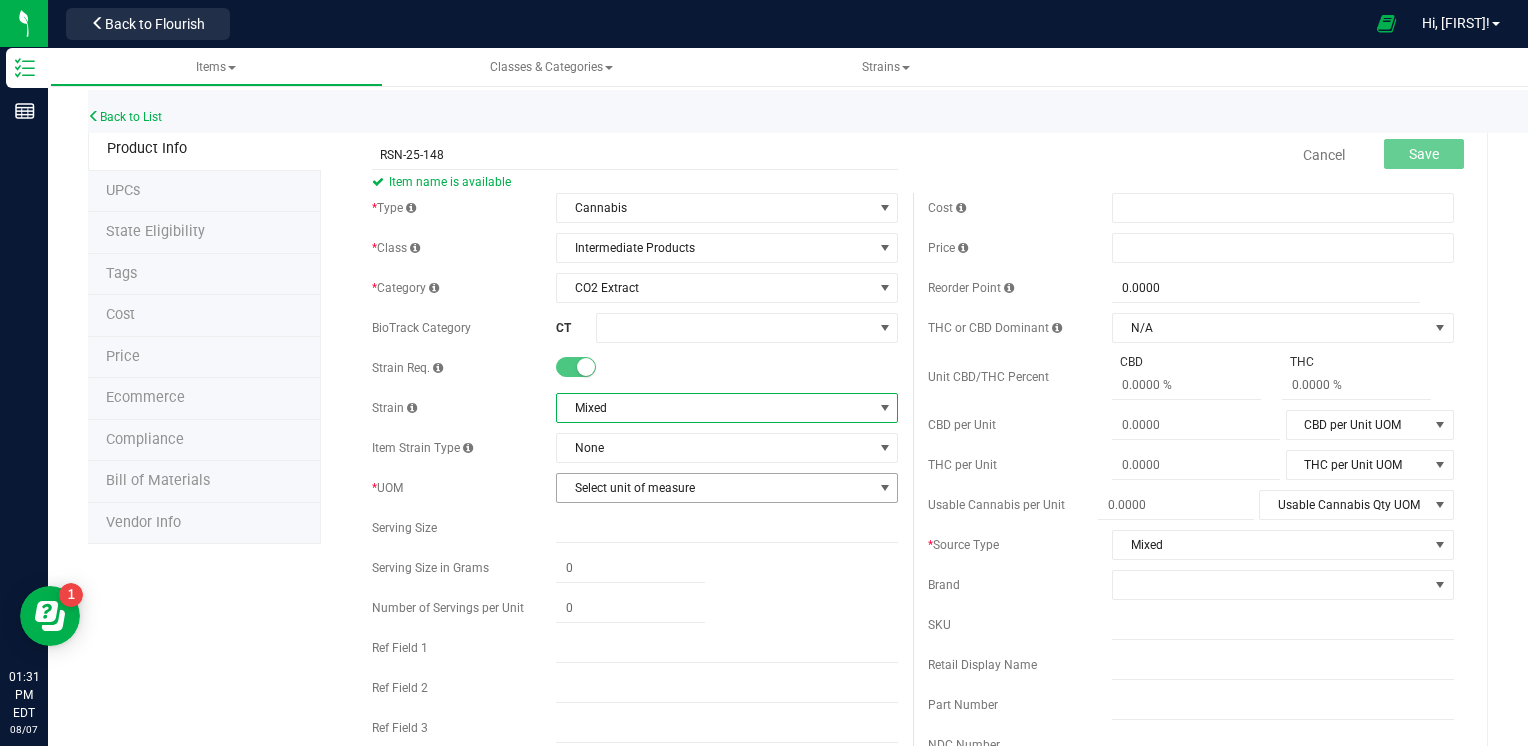 click on "Select unit of measure" at bounding box center (714, 488) 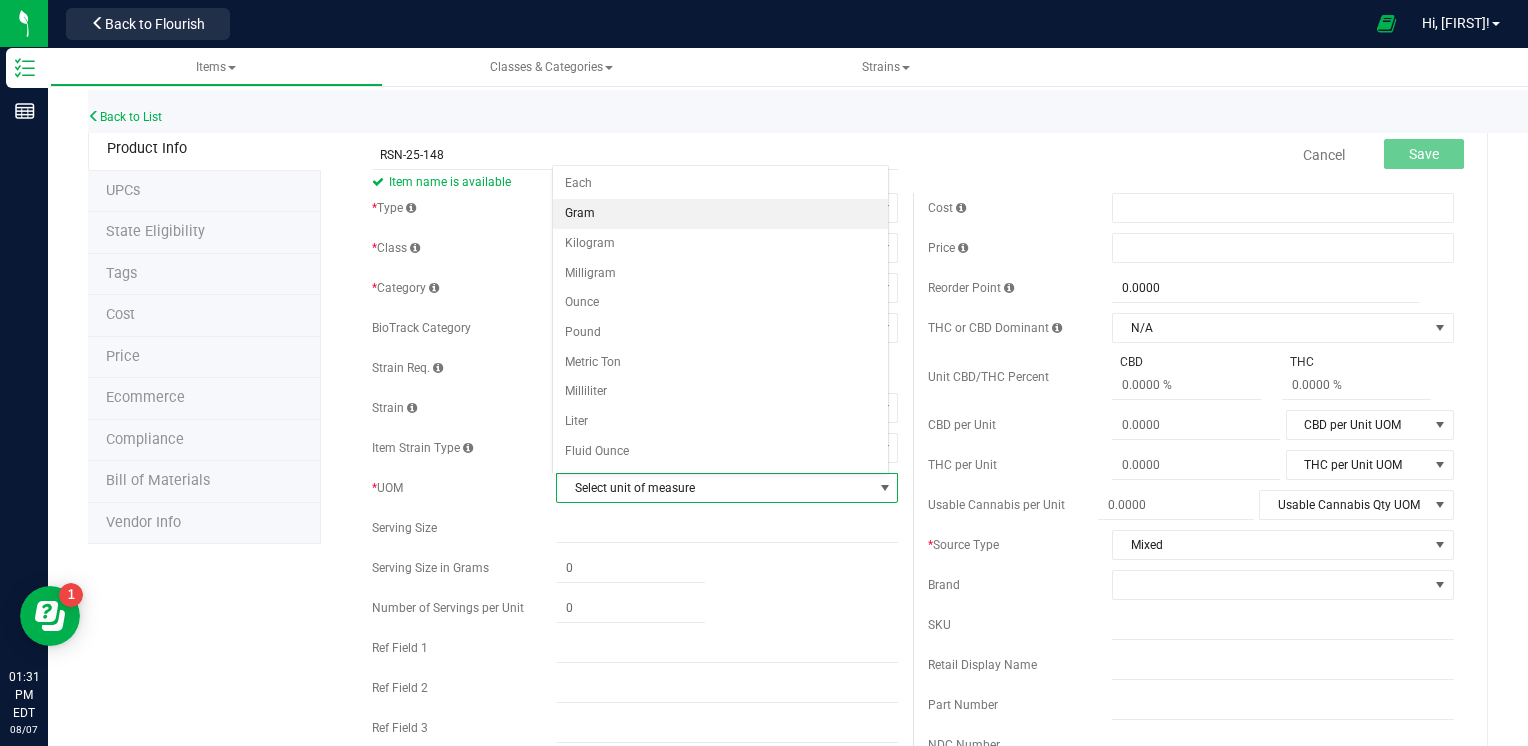 click on "Gram" at bounding box center (721, 214) 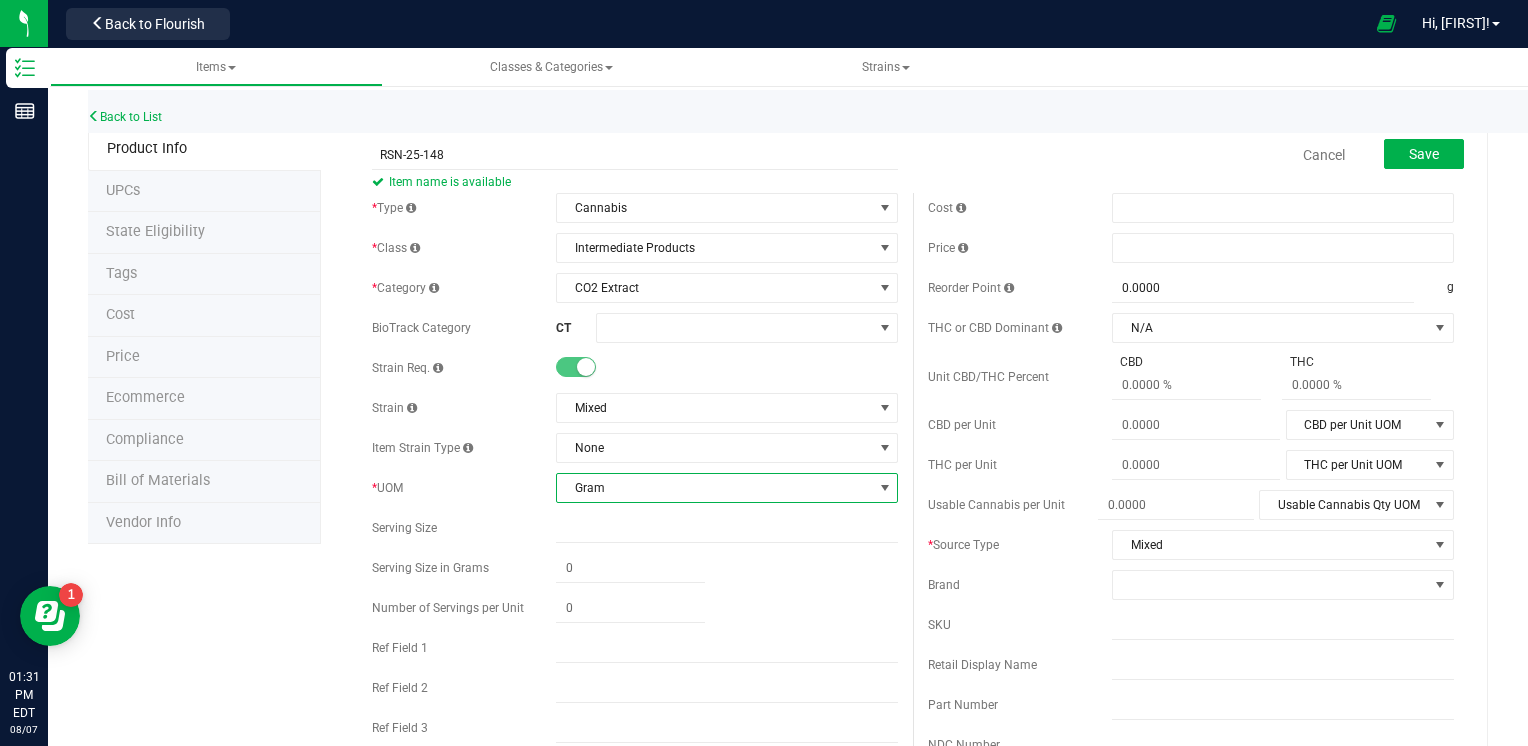 click on "Cancel
Save" at bounding box center (1191, 155) 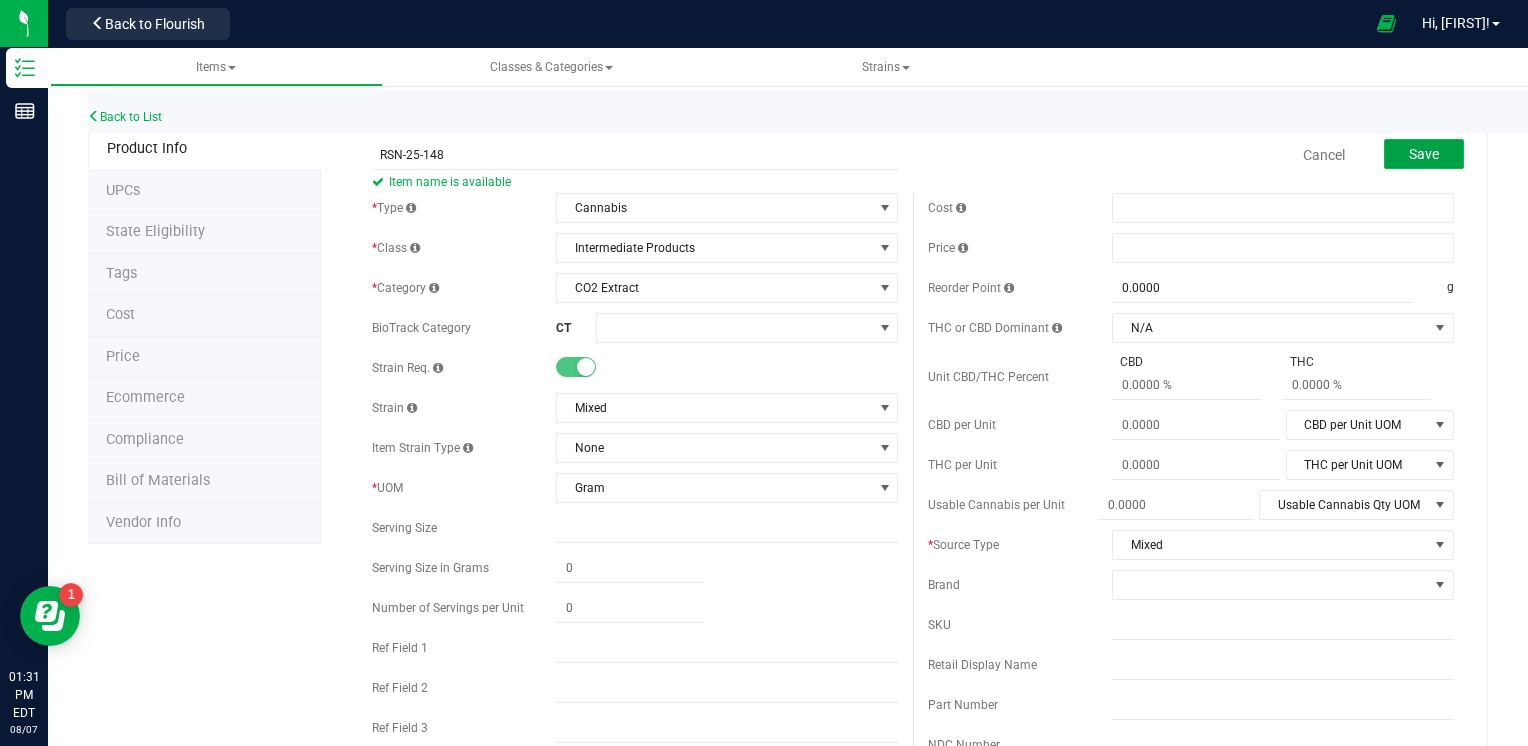 click on "Save" at bounding box center [1424, 154] 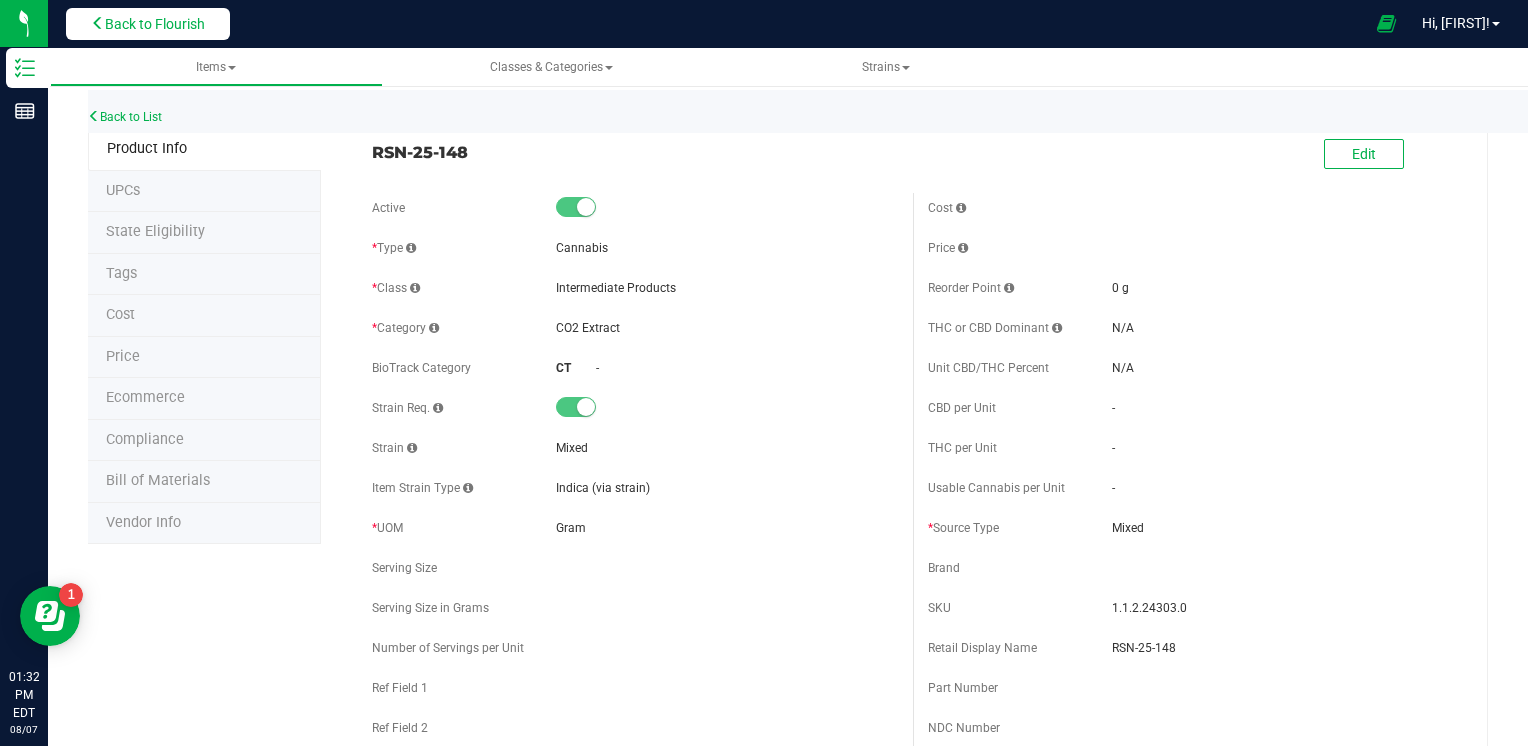 click on "Back to Flourish" at bounding box center [148, 24] 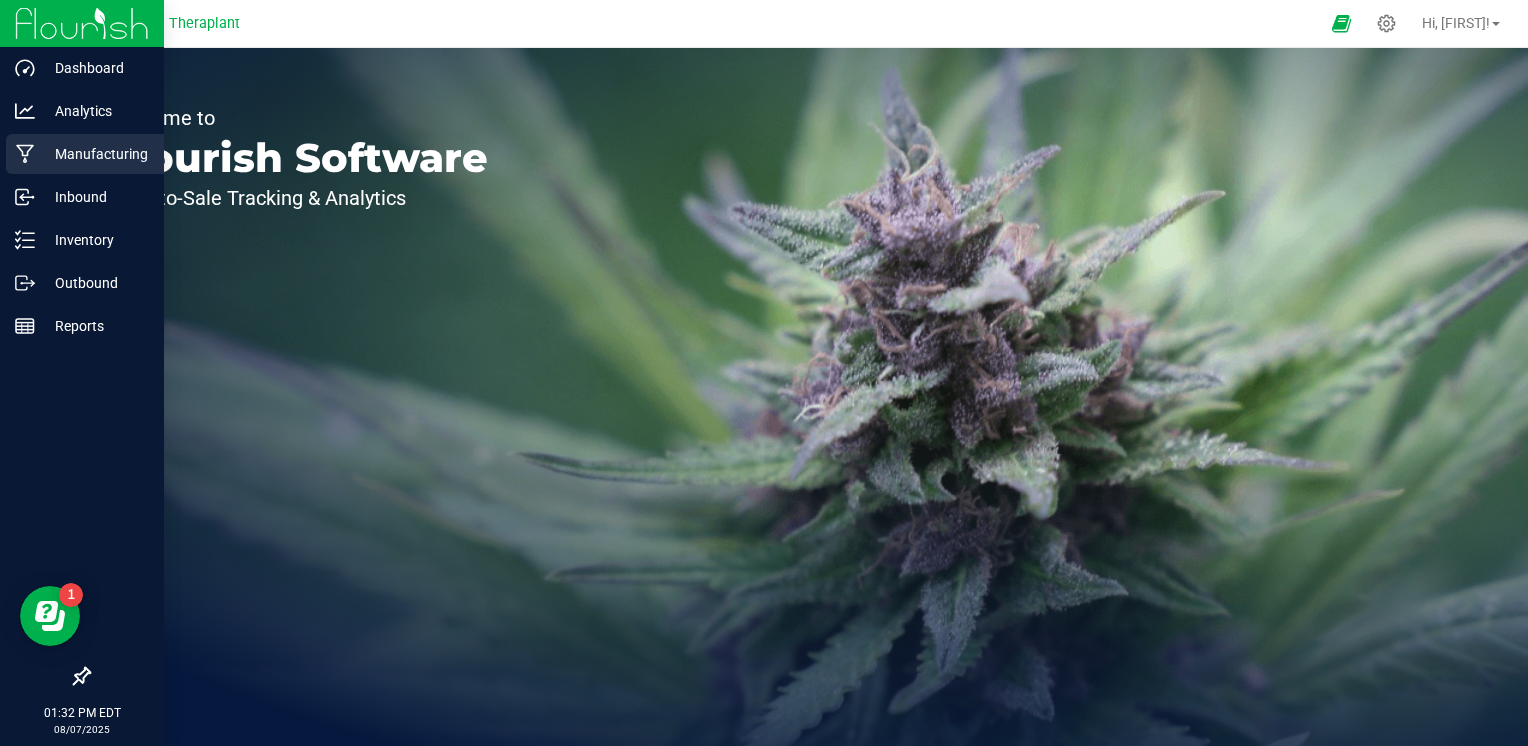 click on "Manufacturing" at bounding box center (95, 154) 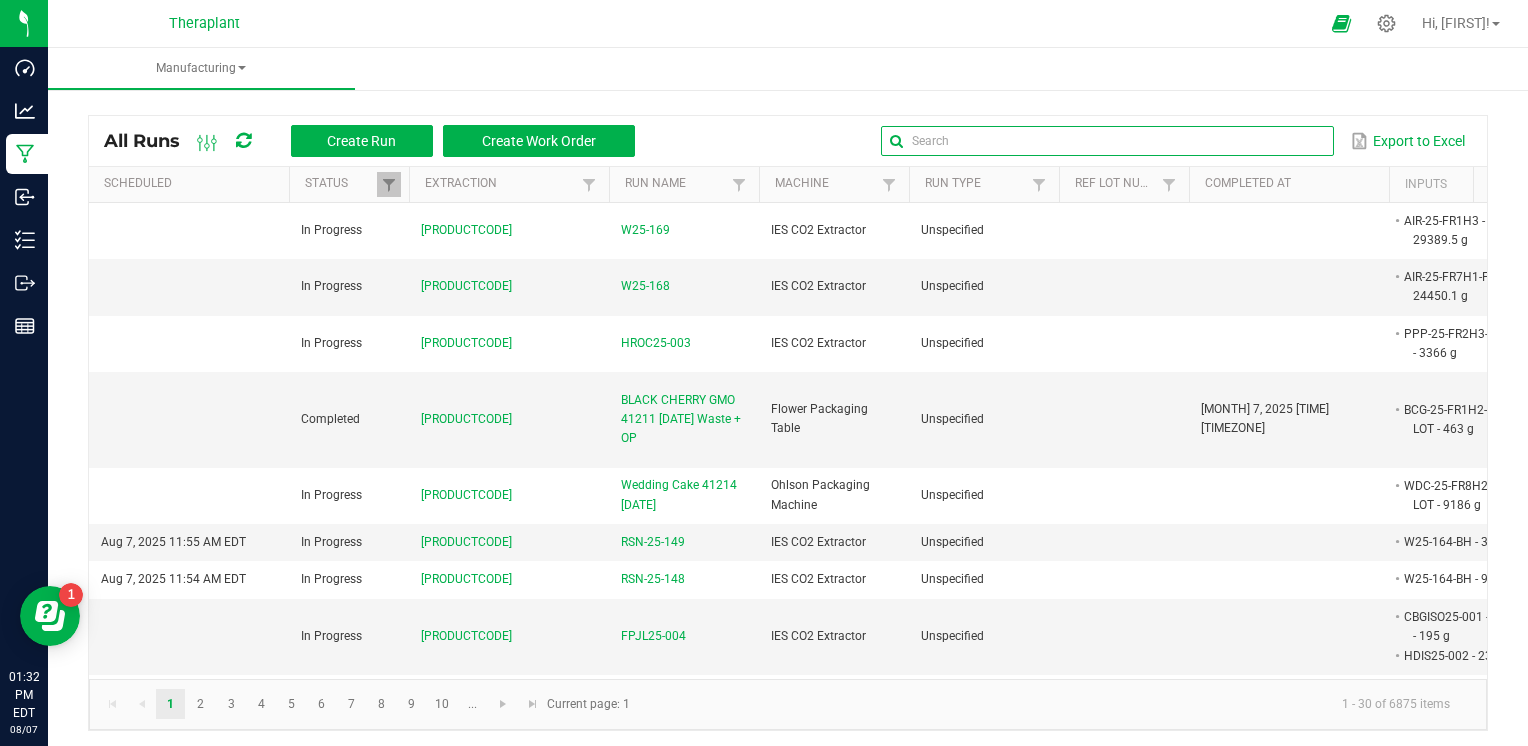 click at bounding box center (1107, 141) 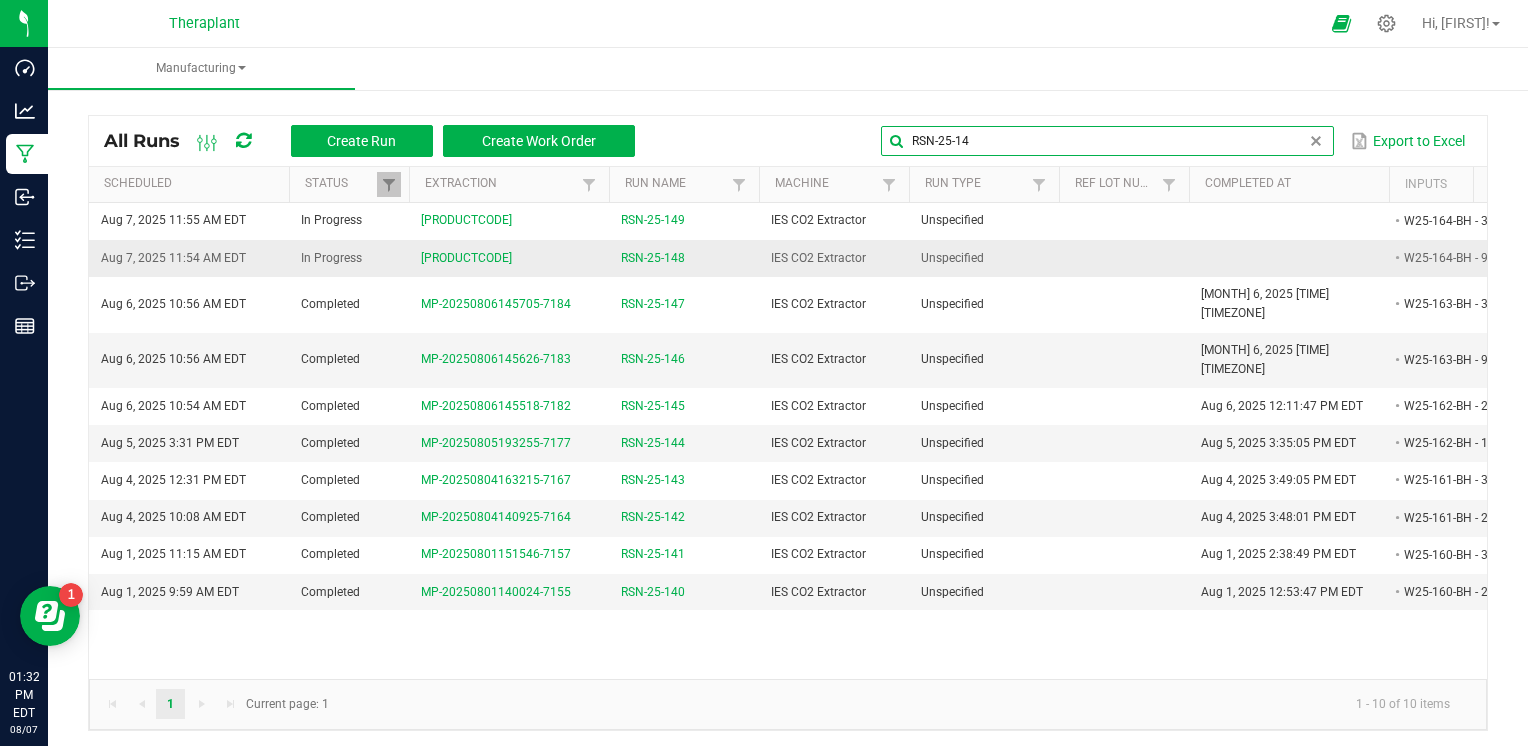 type on "RSN-25-14" 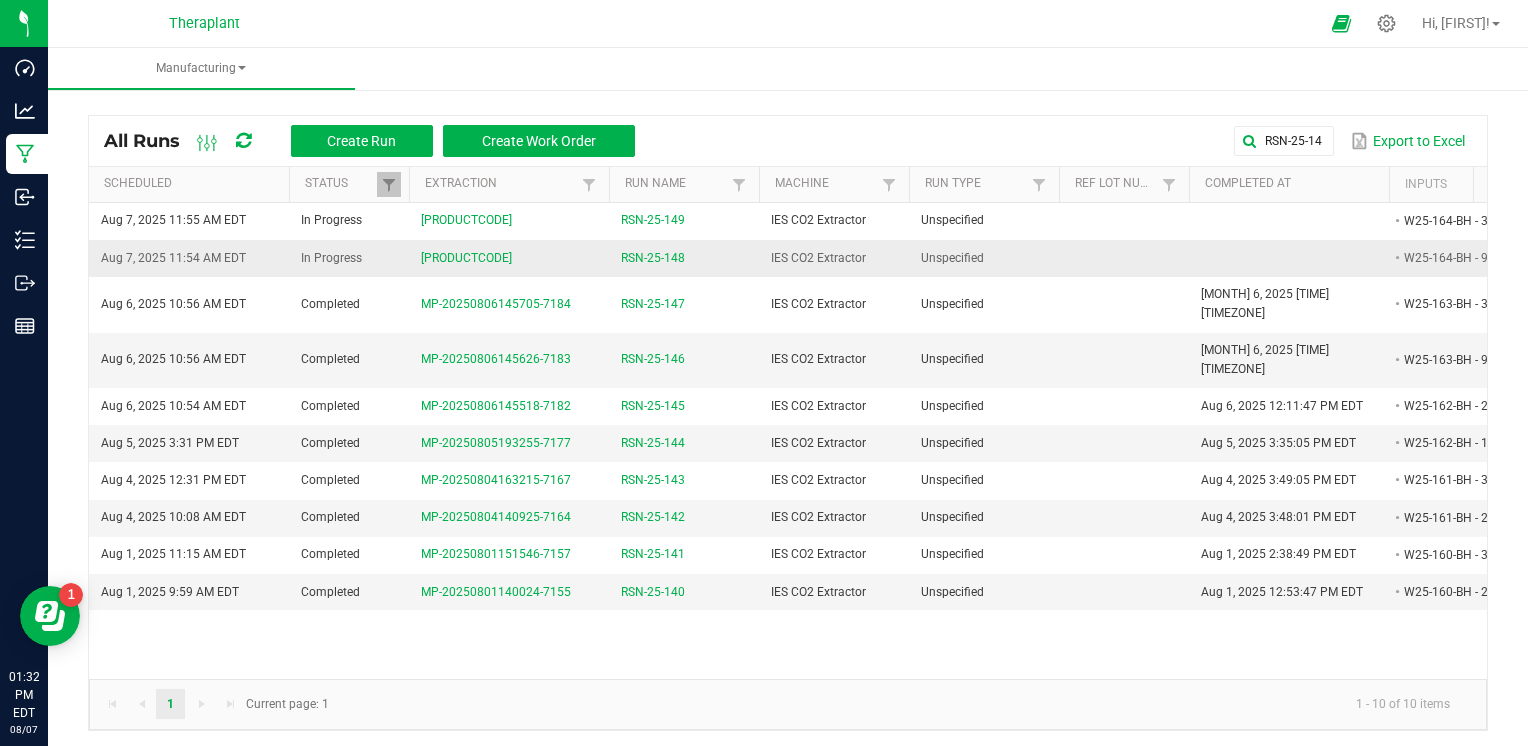 click on "RSN-25-148" at bounding box center (653, 258) 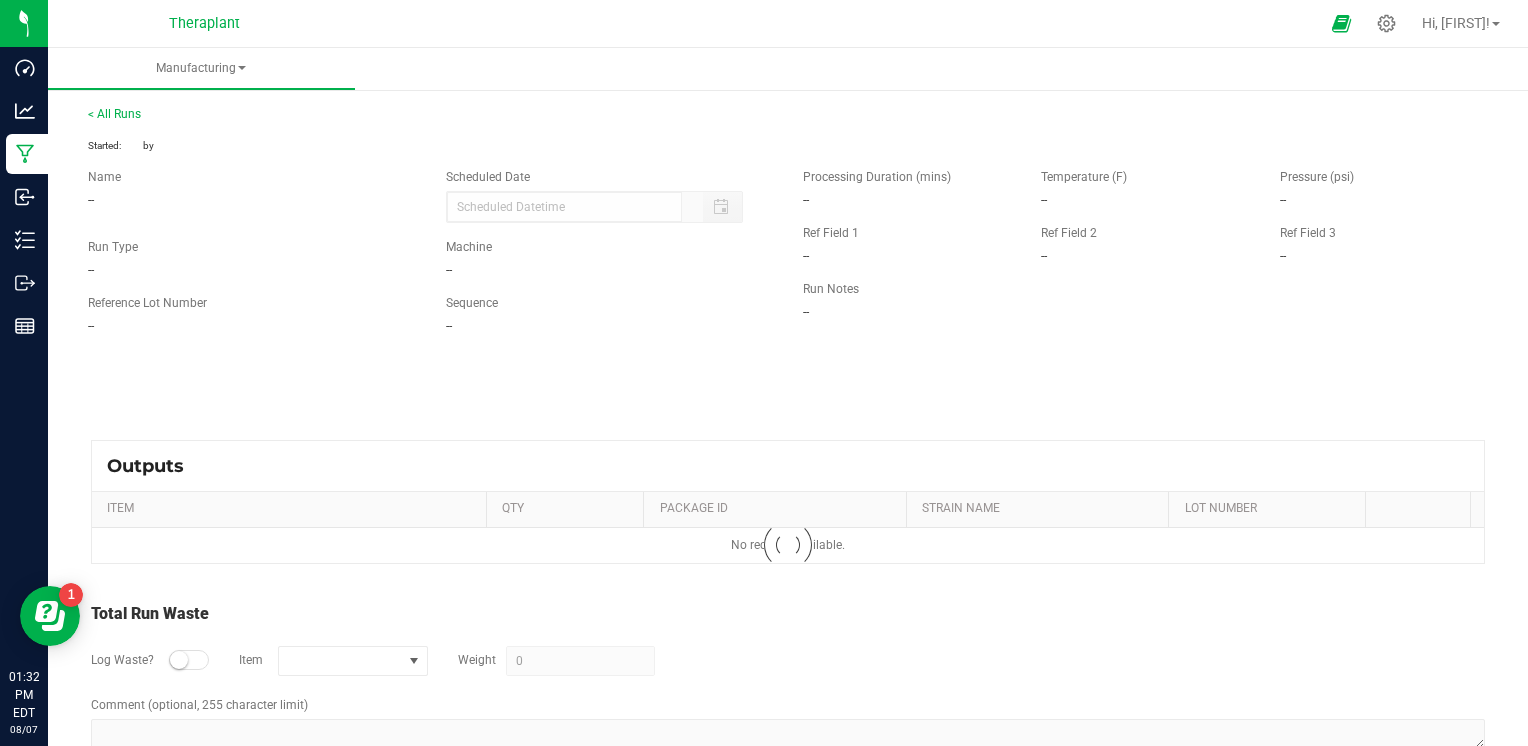 type on "[DATE] [TIME]" 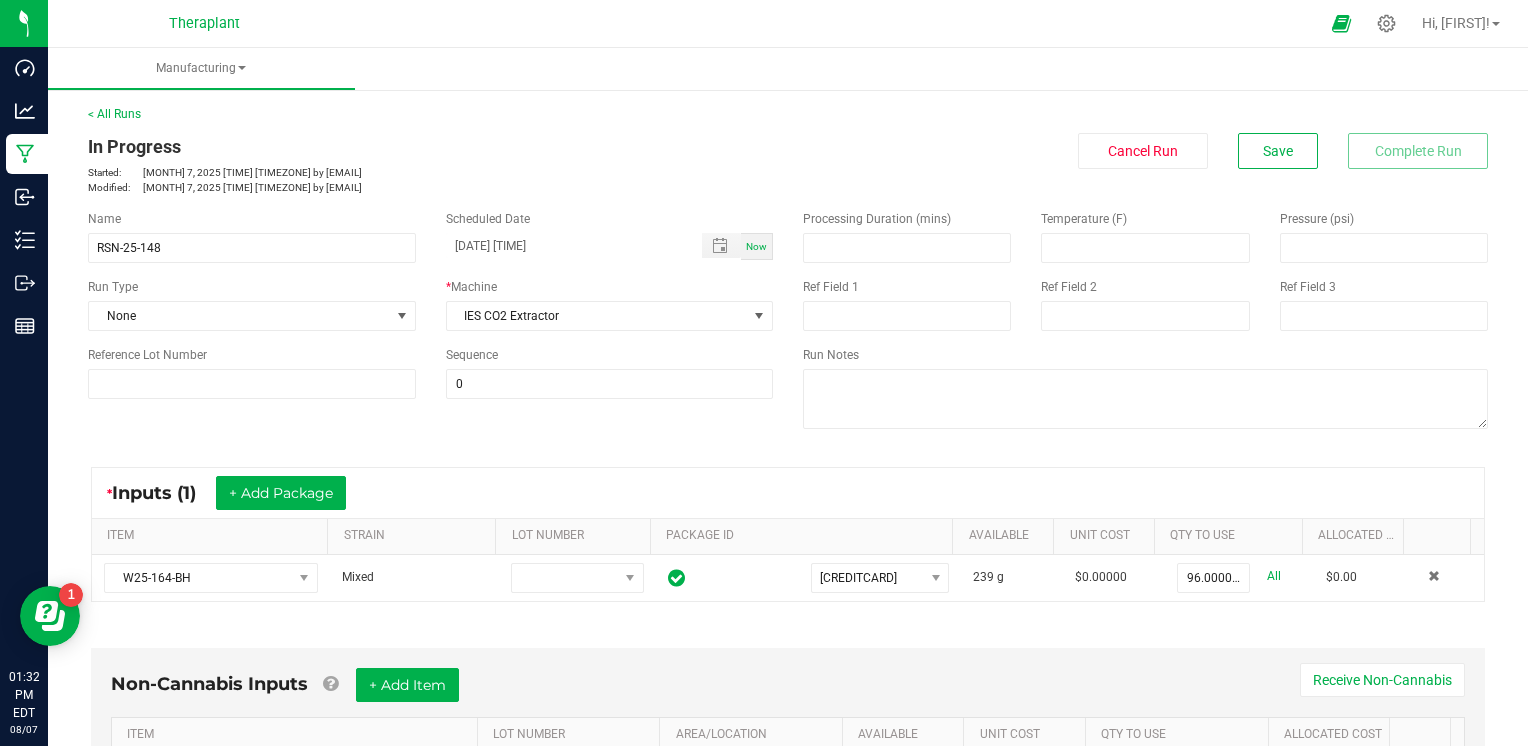 scroll, scrollTop: 467, scrollLeft: 0, axis: vertical 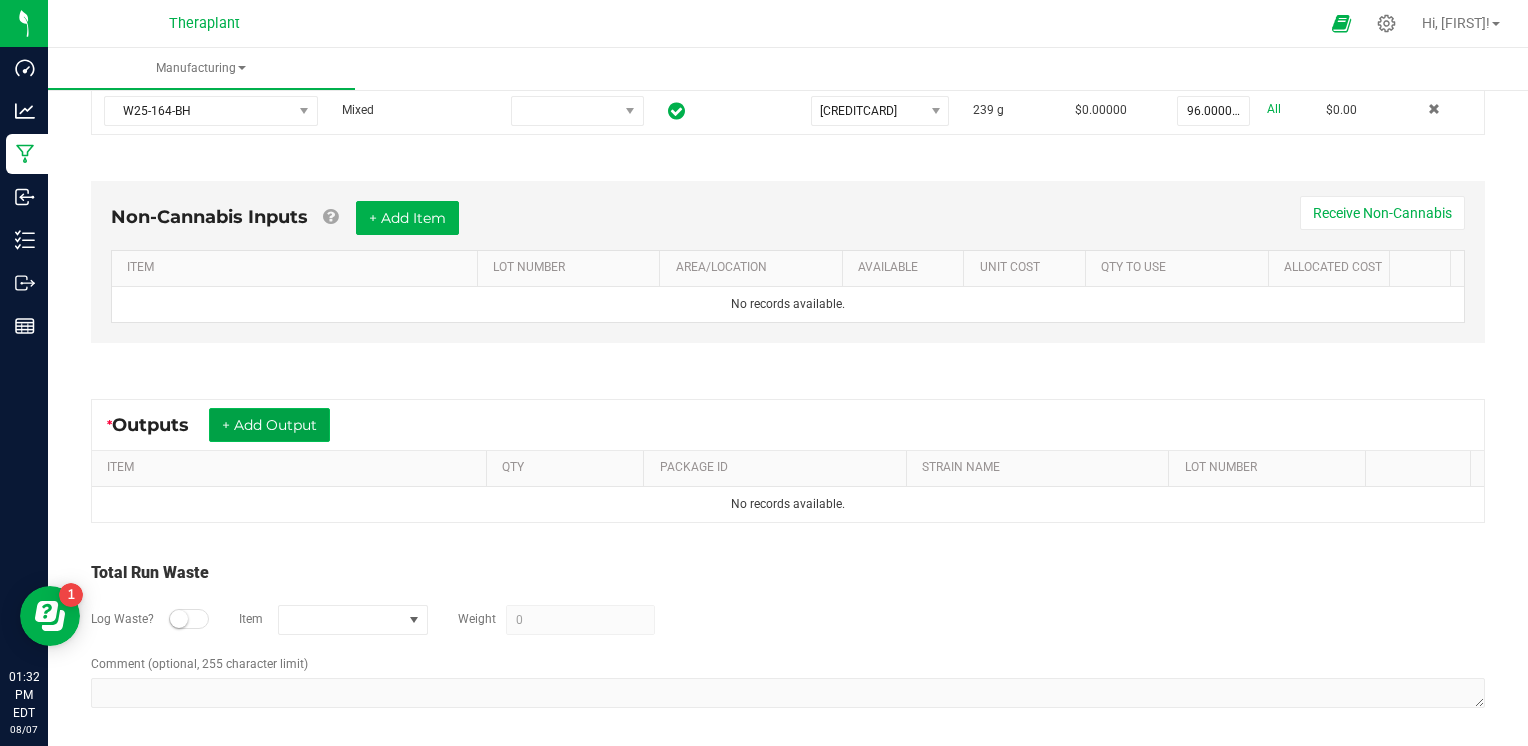 click on "+ Add Output" at bounding box center [269, 425] 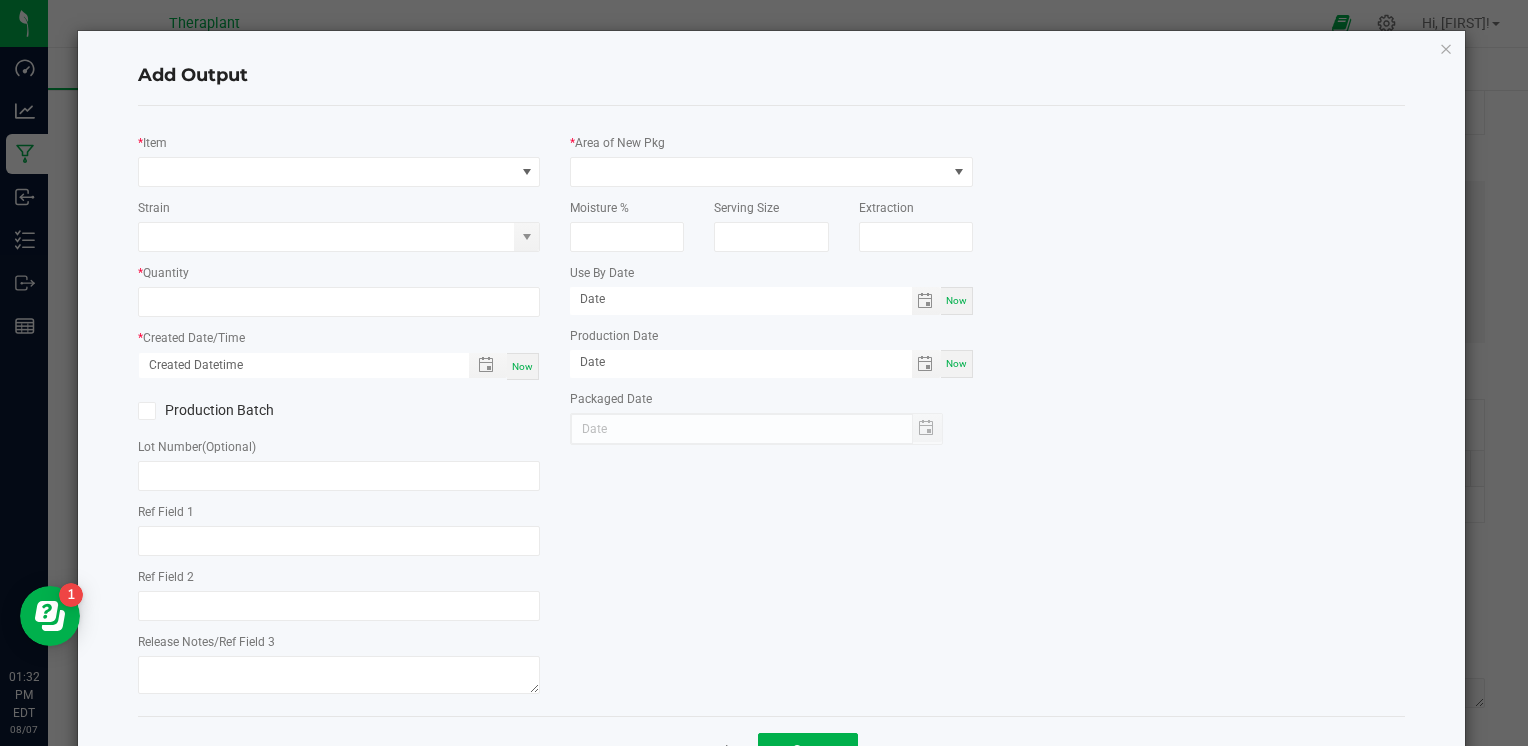 type on "AH" 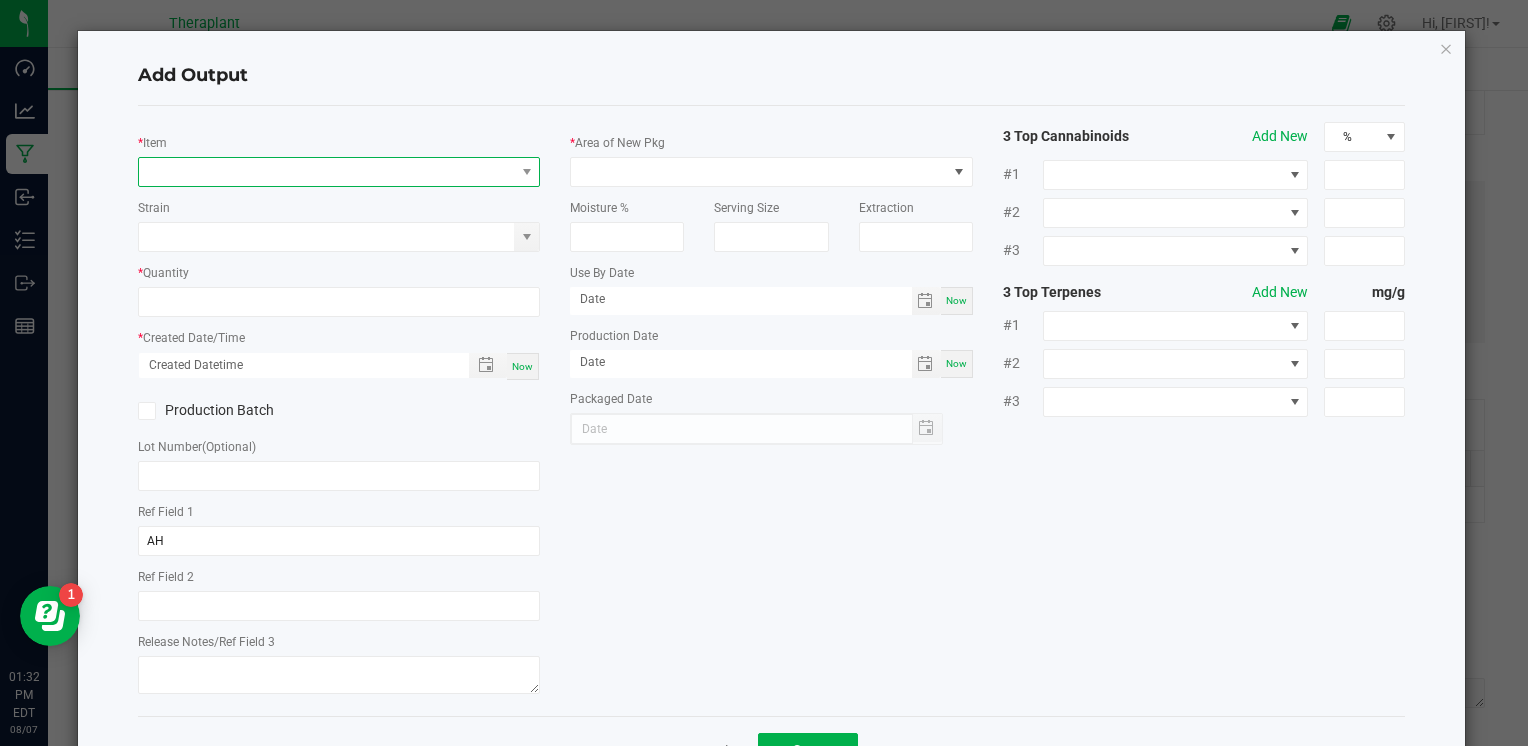 click at bounding box center [326, 172] 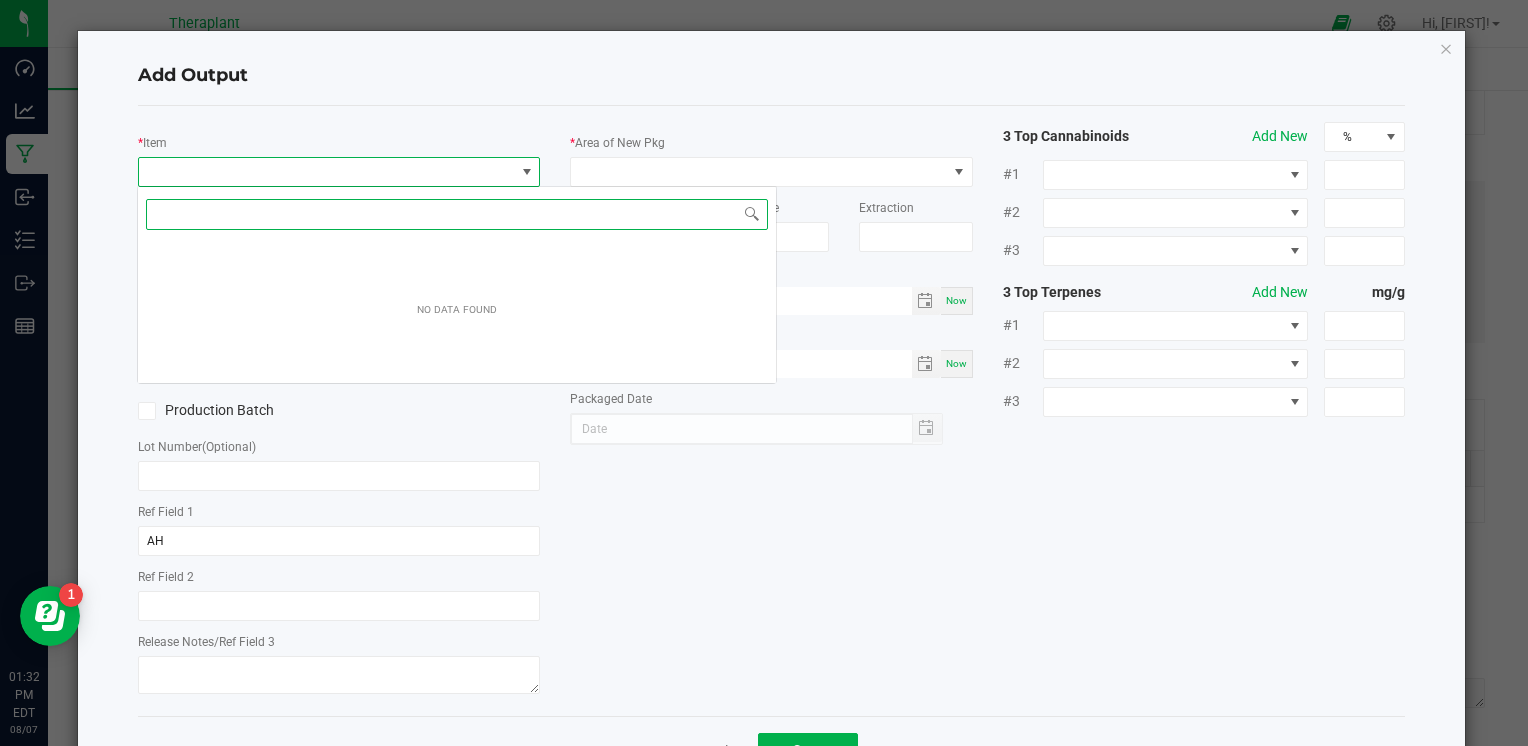 scroll, scrollTop: 99970, scrollLeft: 99602, axis: both 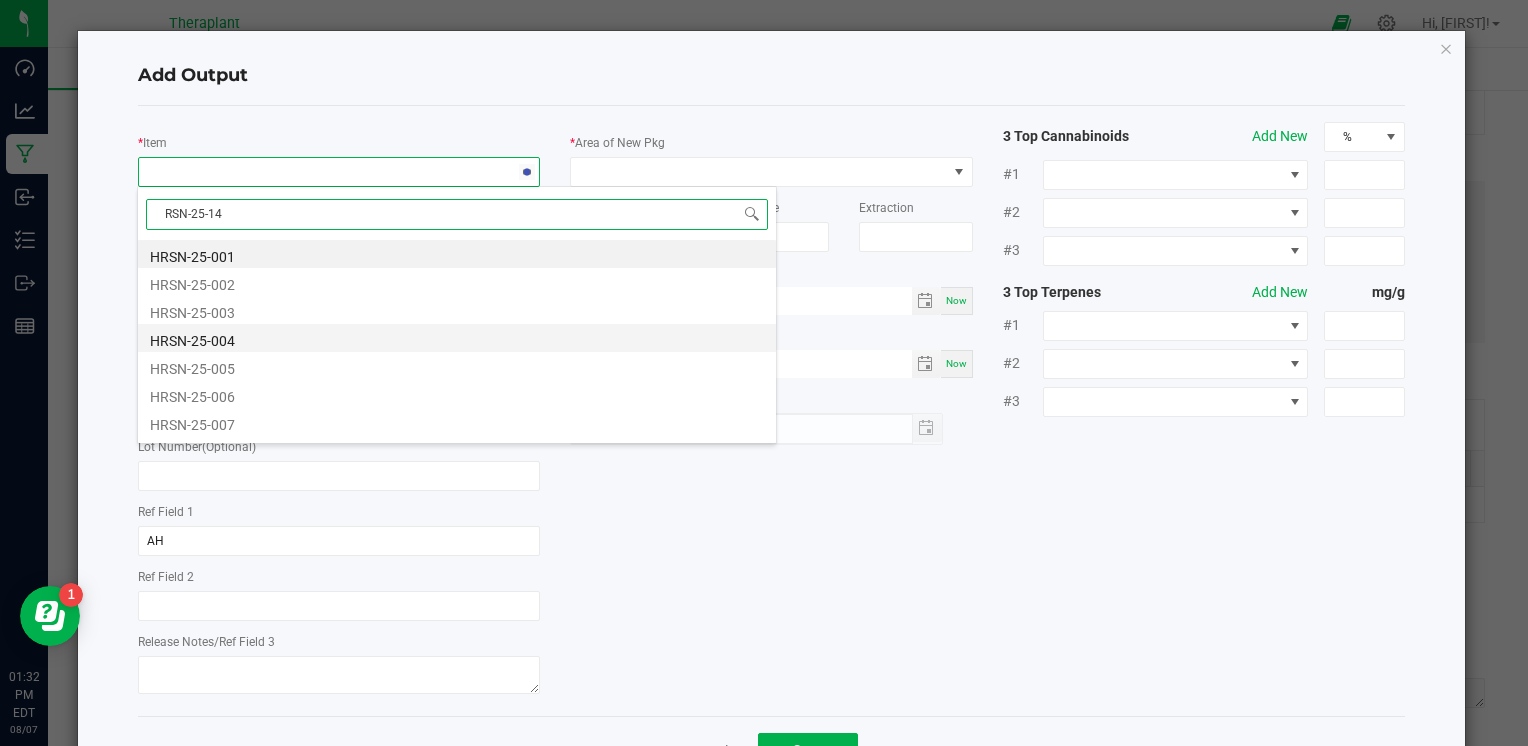 type on "RSN-25-148" 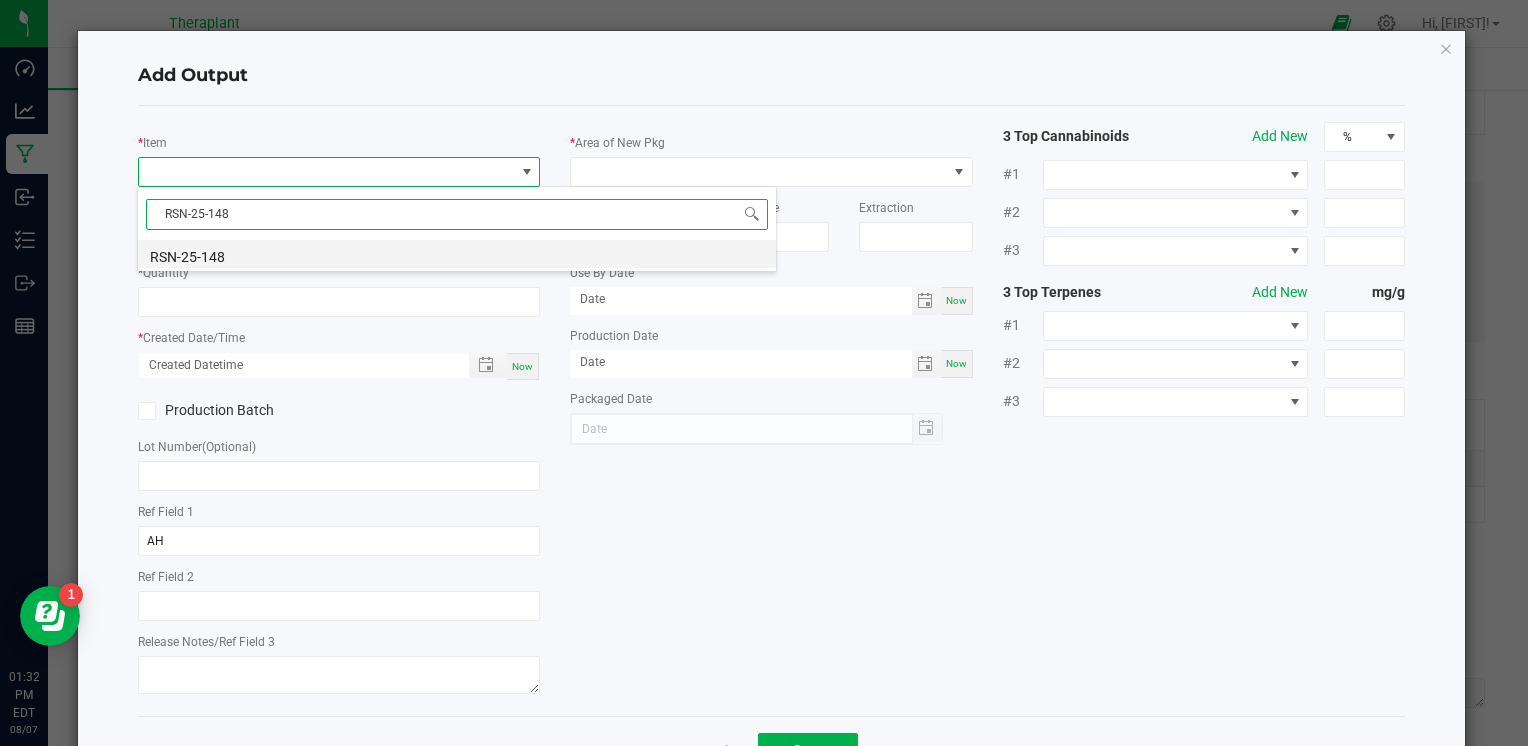 click on "RSN-25-148" at bounding box center [457, 254] 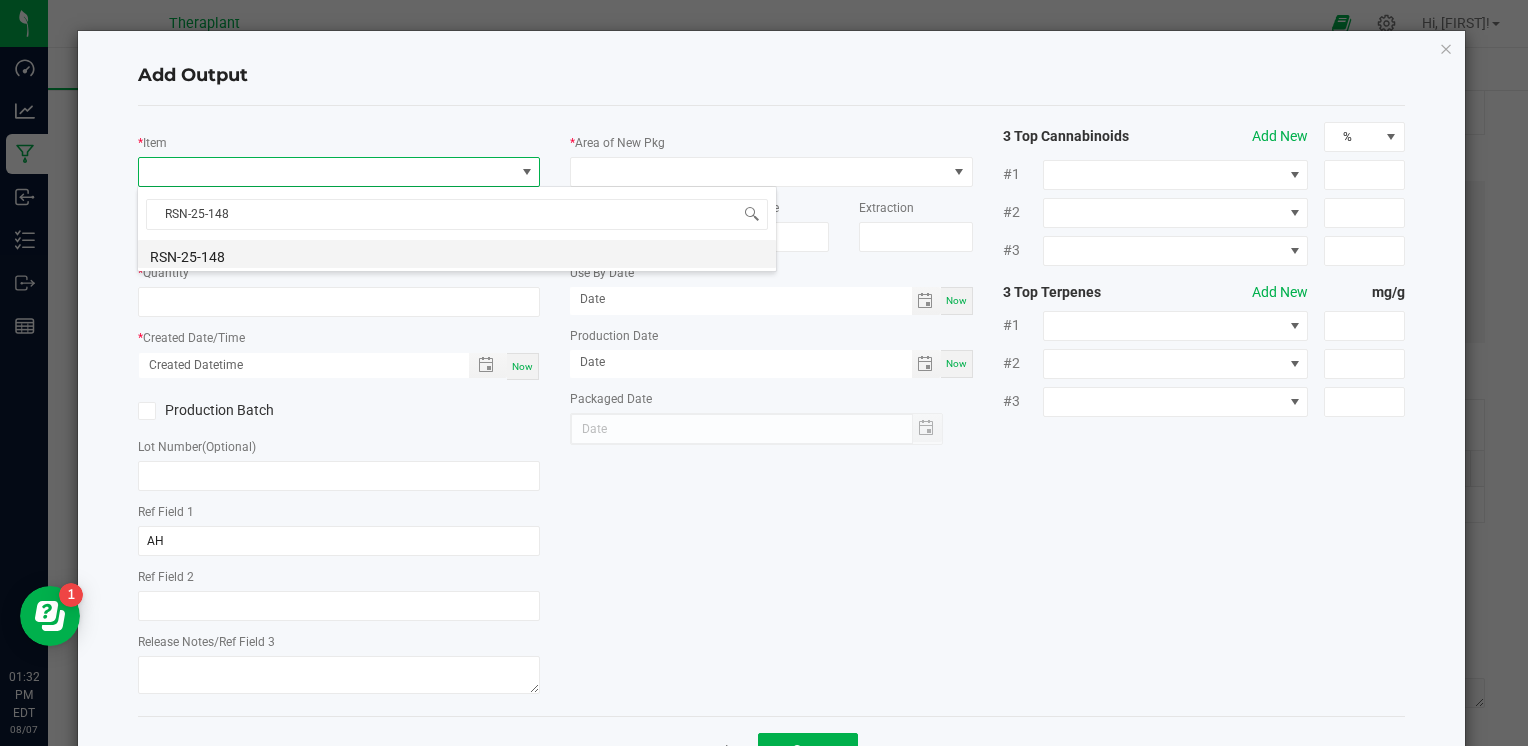 type on "0.0000 g" 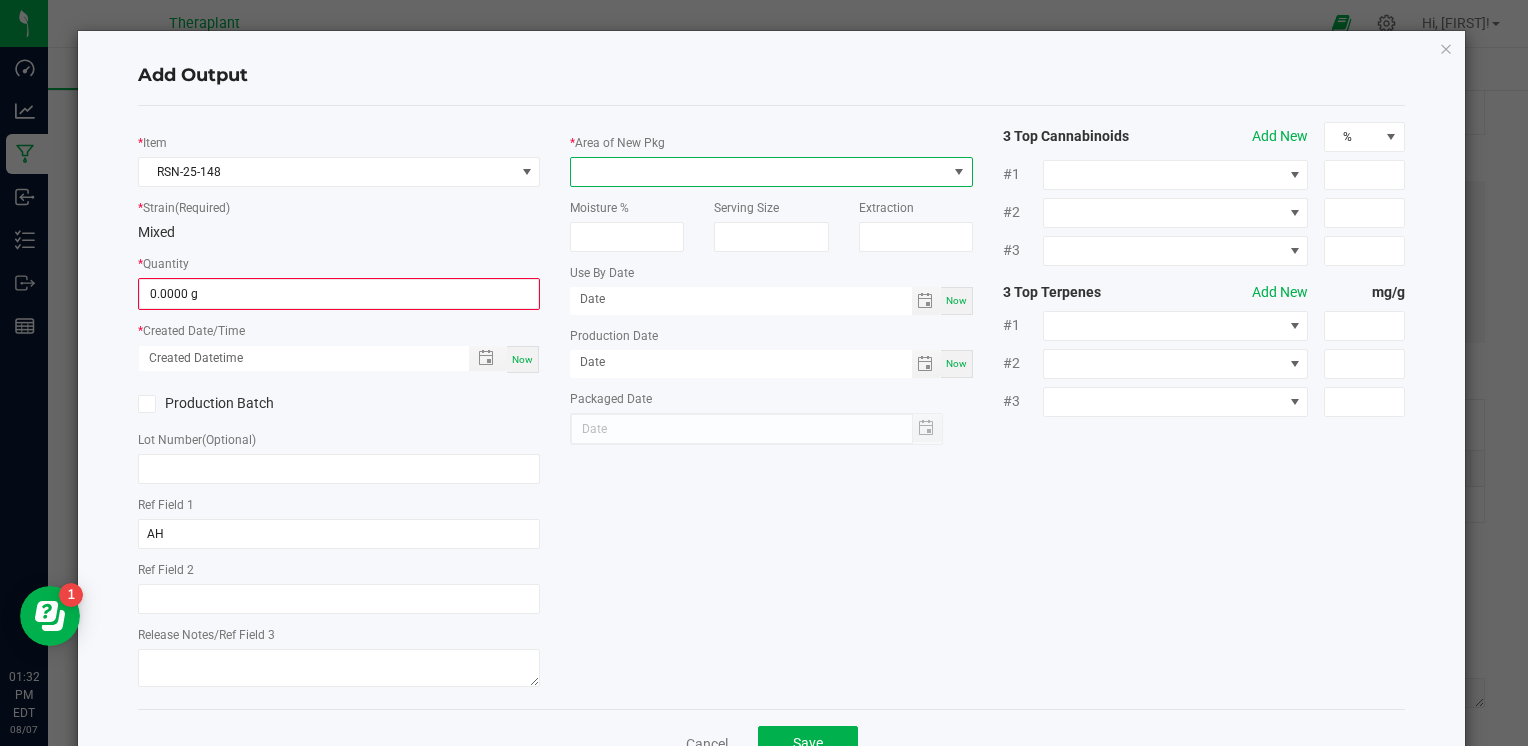 click at bounding box center (758, 172) 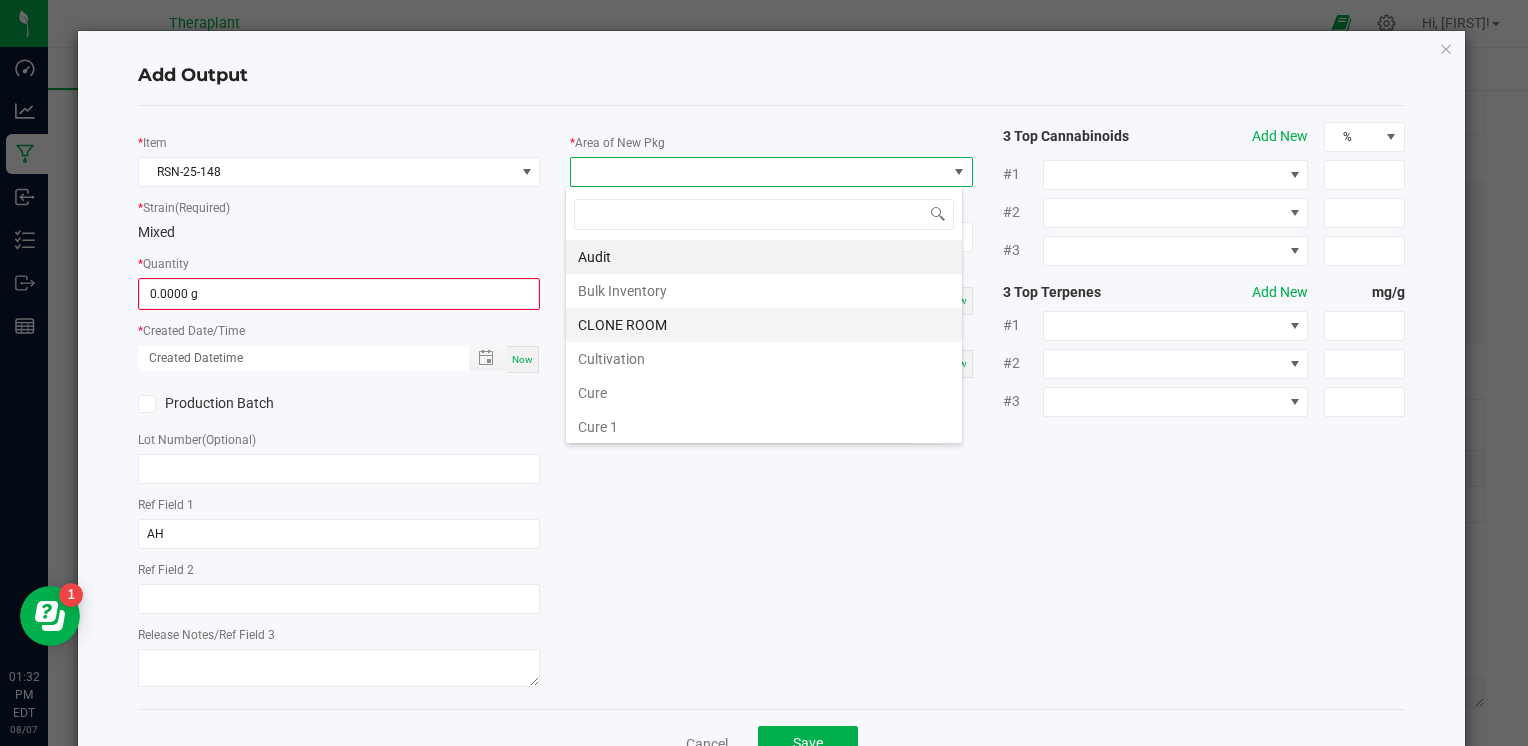 scroll, scrollTop: 99970, scrollLeft: 99602, axis: both 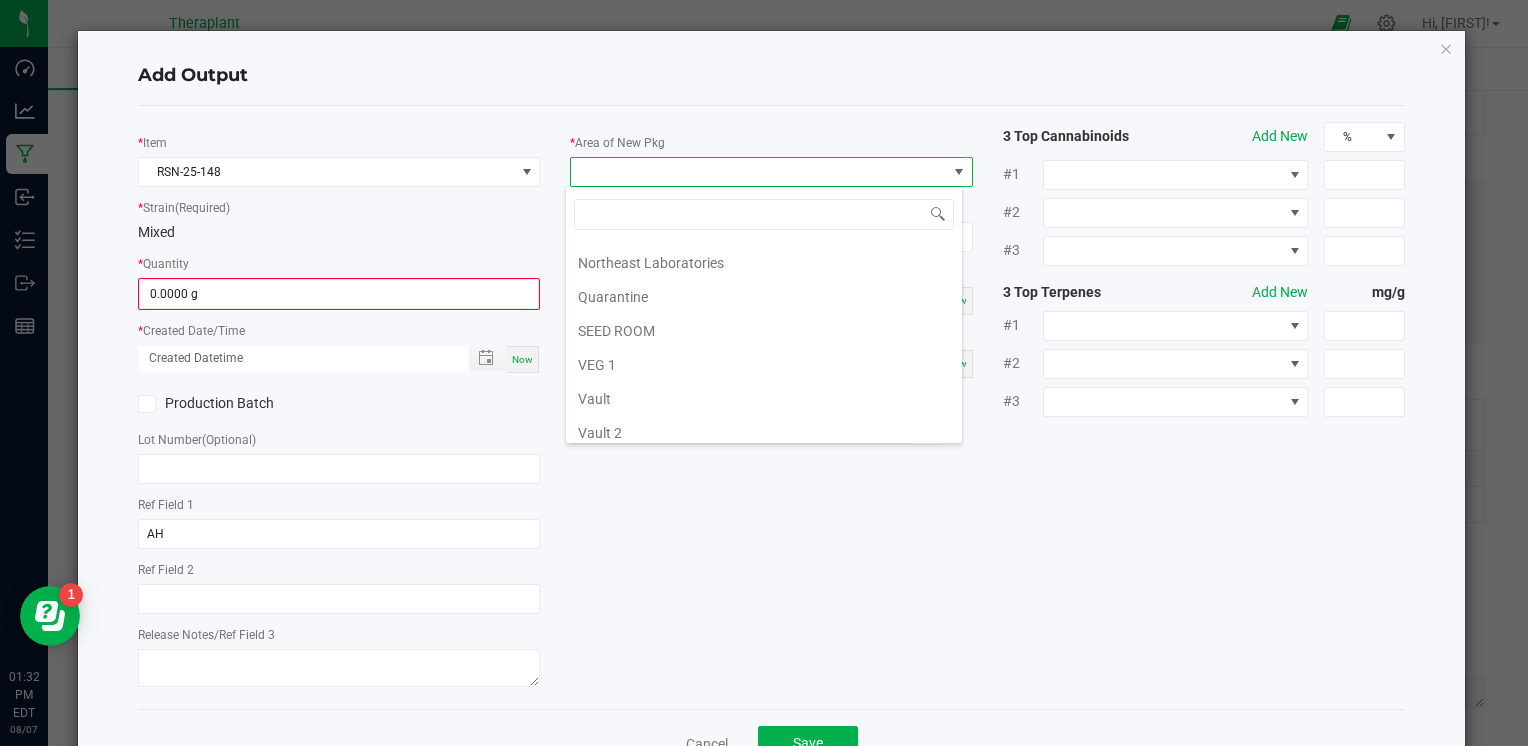 click on "Vault 2" at bounding box center (764, 433) 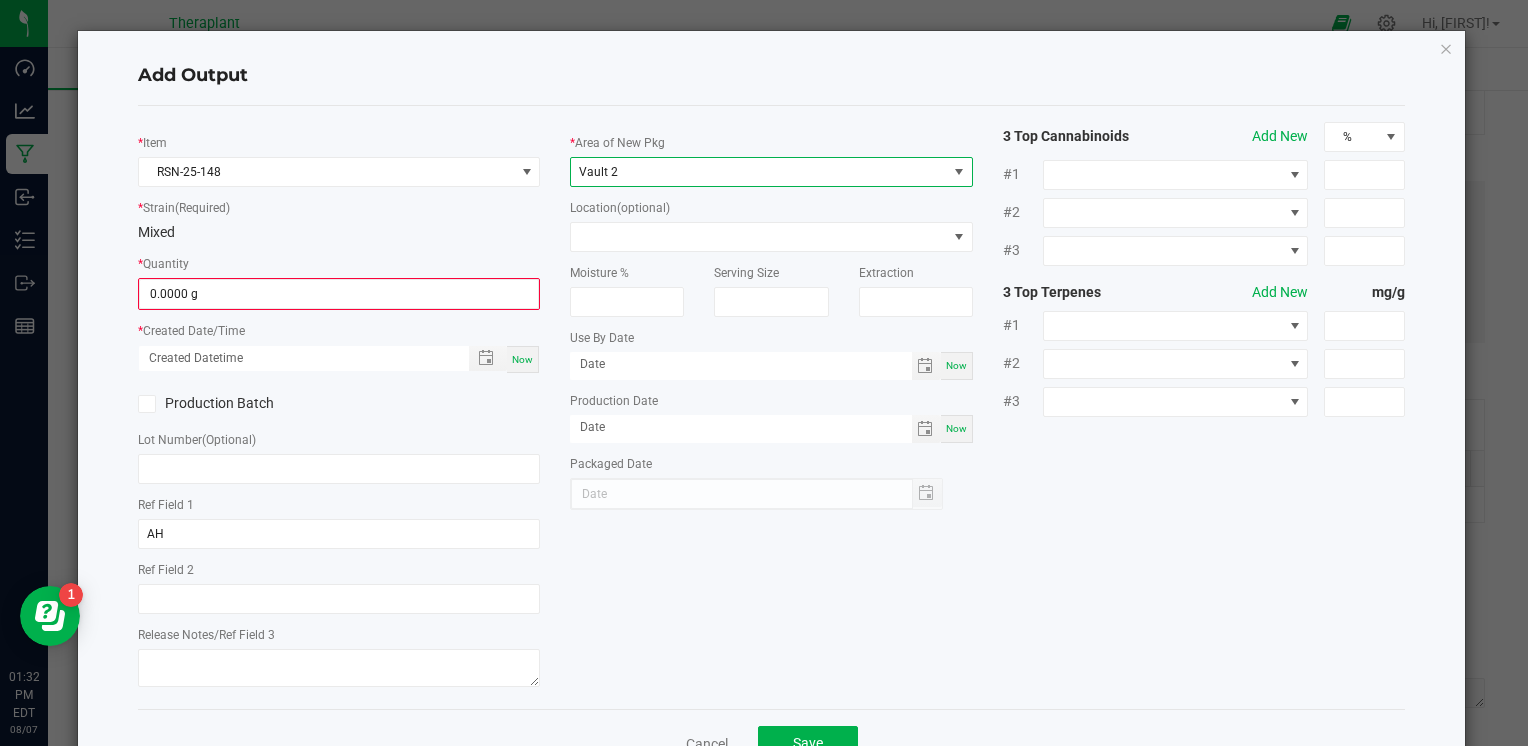 click on "Now" at bounding box center [523, 359] 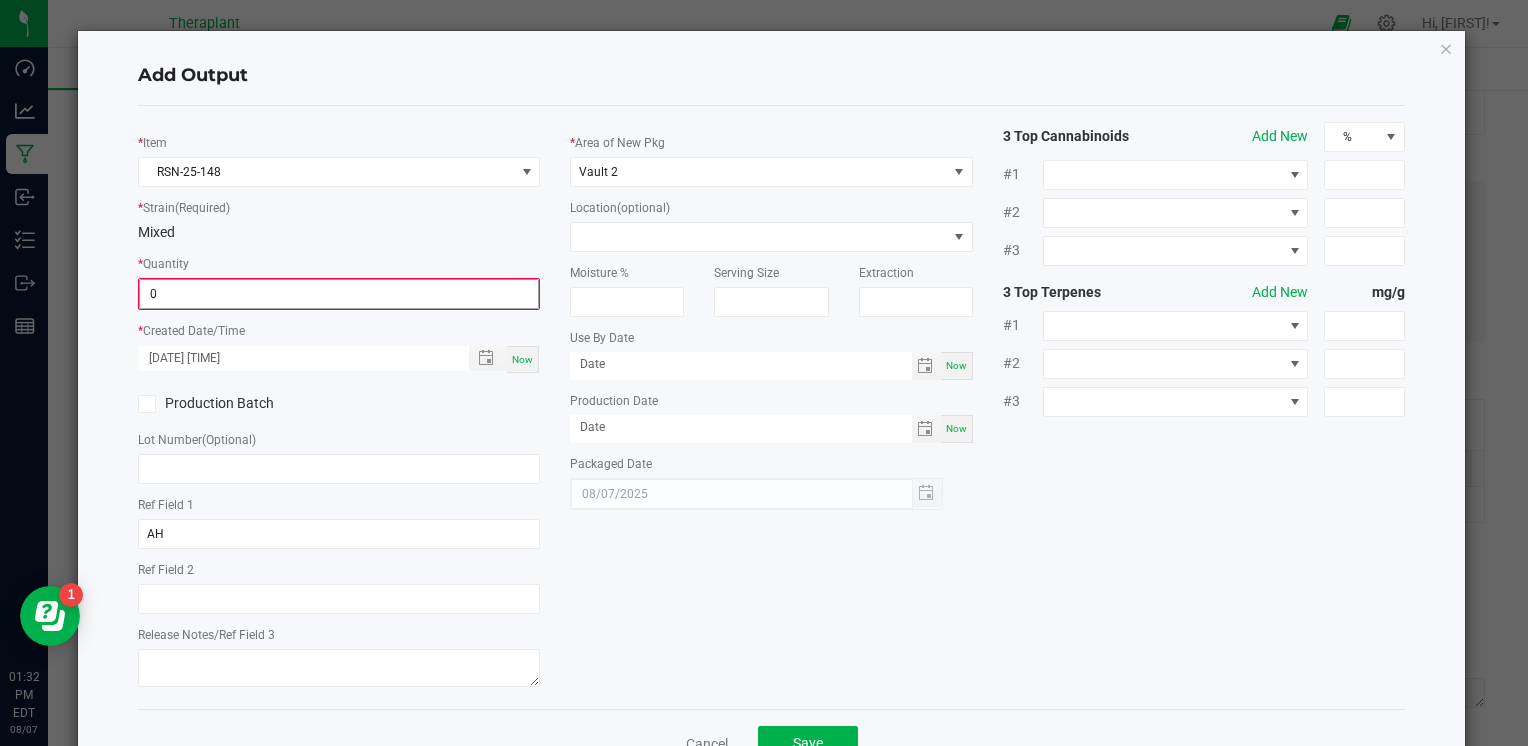 click on "0" at bounding box center [339, 294] 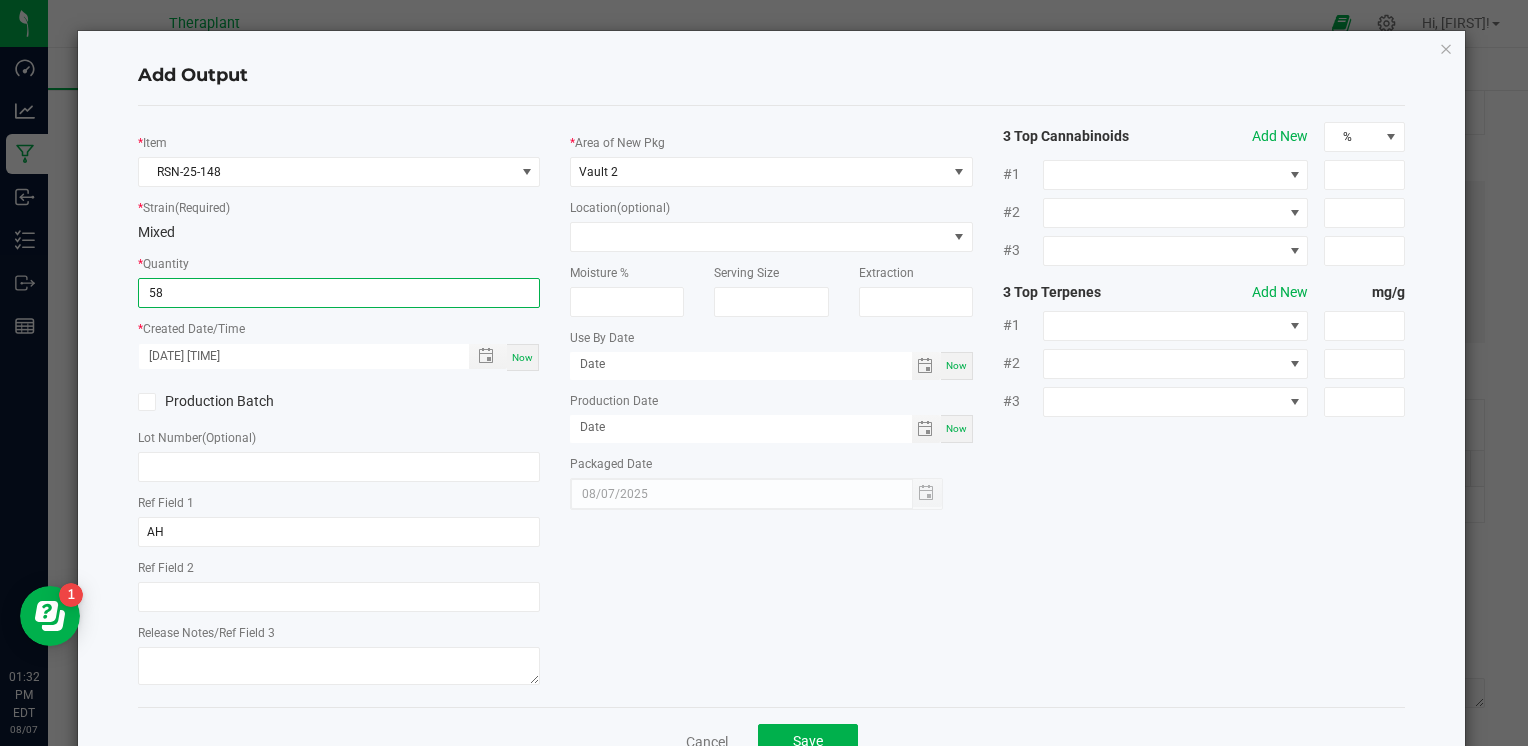 type on "58.0000 g" 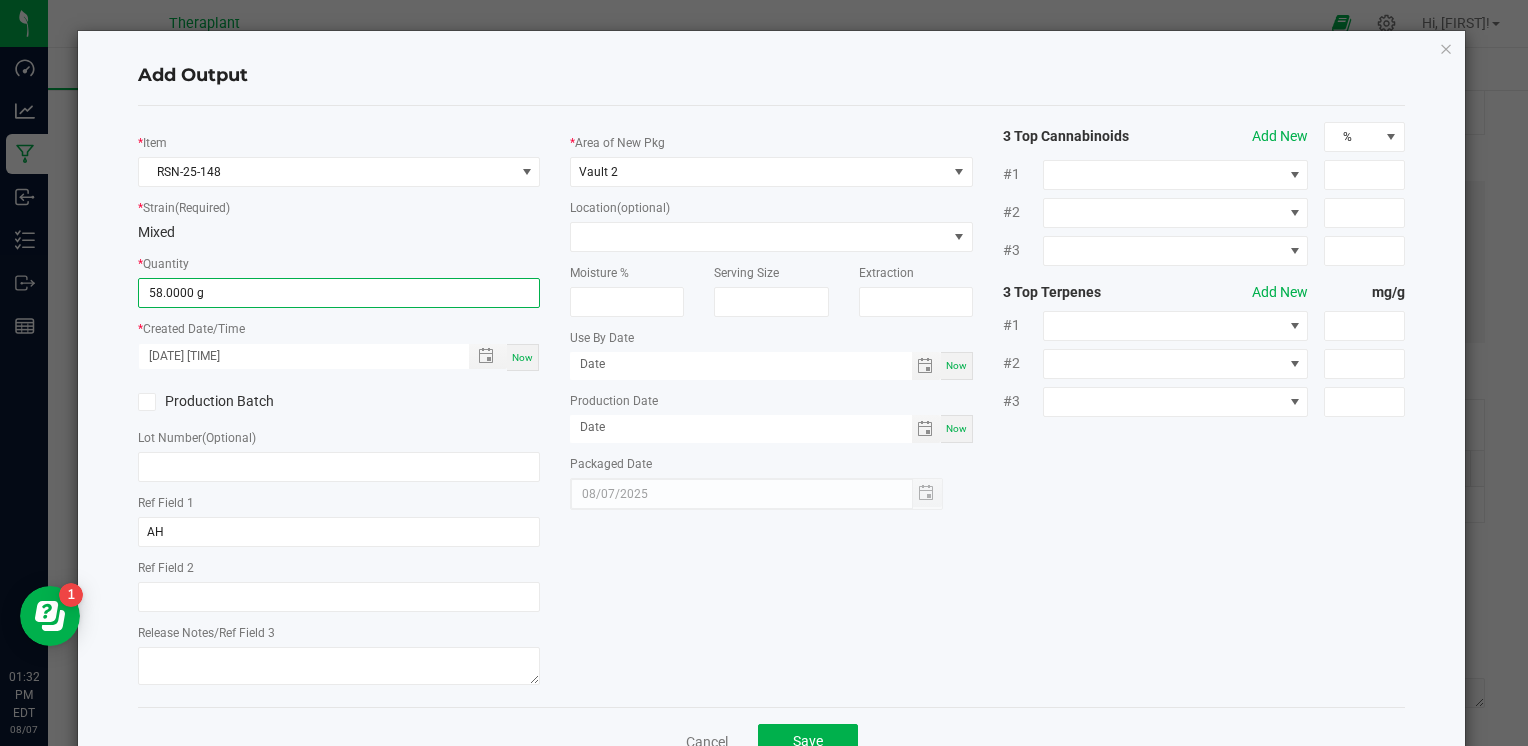 click on "*   Item  RSN-25-148  *   Strain  (Required)  Mixed   *   Quantity  58.0000 g  *   Created Date/Time  [DATE] [TIME] Now  Production Batch   Lot Number  (Optional)     Ref Field 1  AH  Ref Field 2   Release Notes/Ref Field 3   *   Area of New Pkg  Vault 2  Location  (optional)  Moisture %   Serving Size   Extraction   Use By Date  Now  Production Date  Now  Packaged Date  08/07/2025 3 Top Cannabinoids  Add New  % #1 #2 #3 3 Top Terpenes  Add New  mg/g #1 #2 #3" 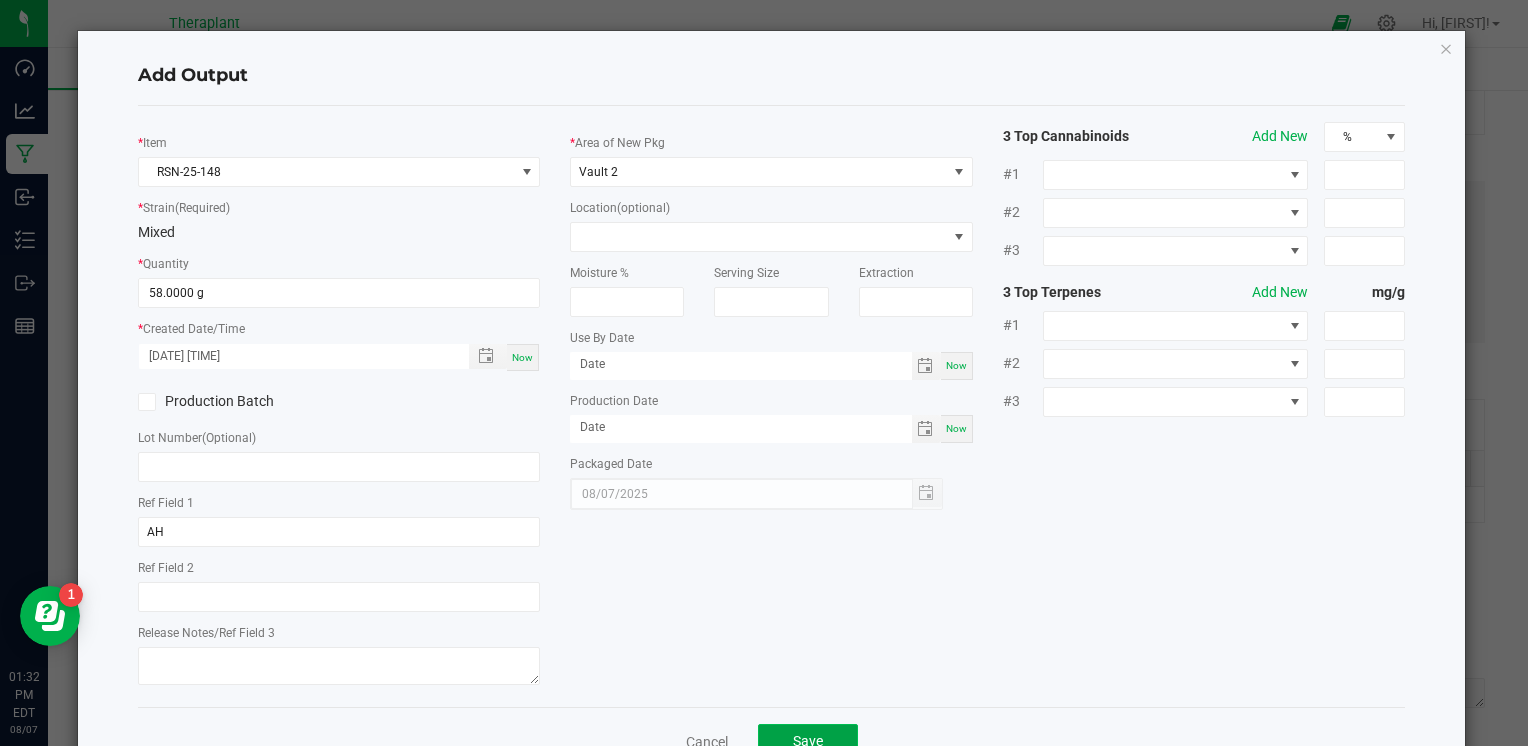 click on "Save" 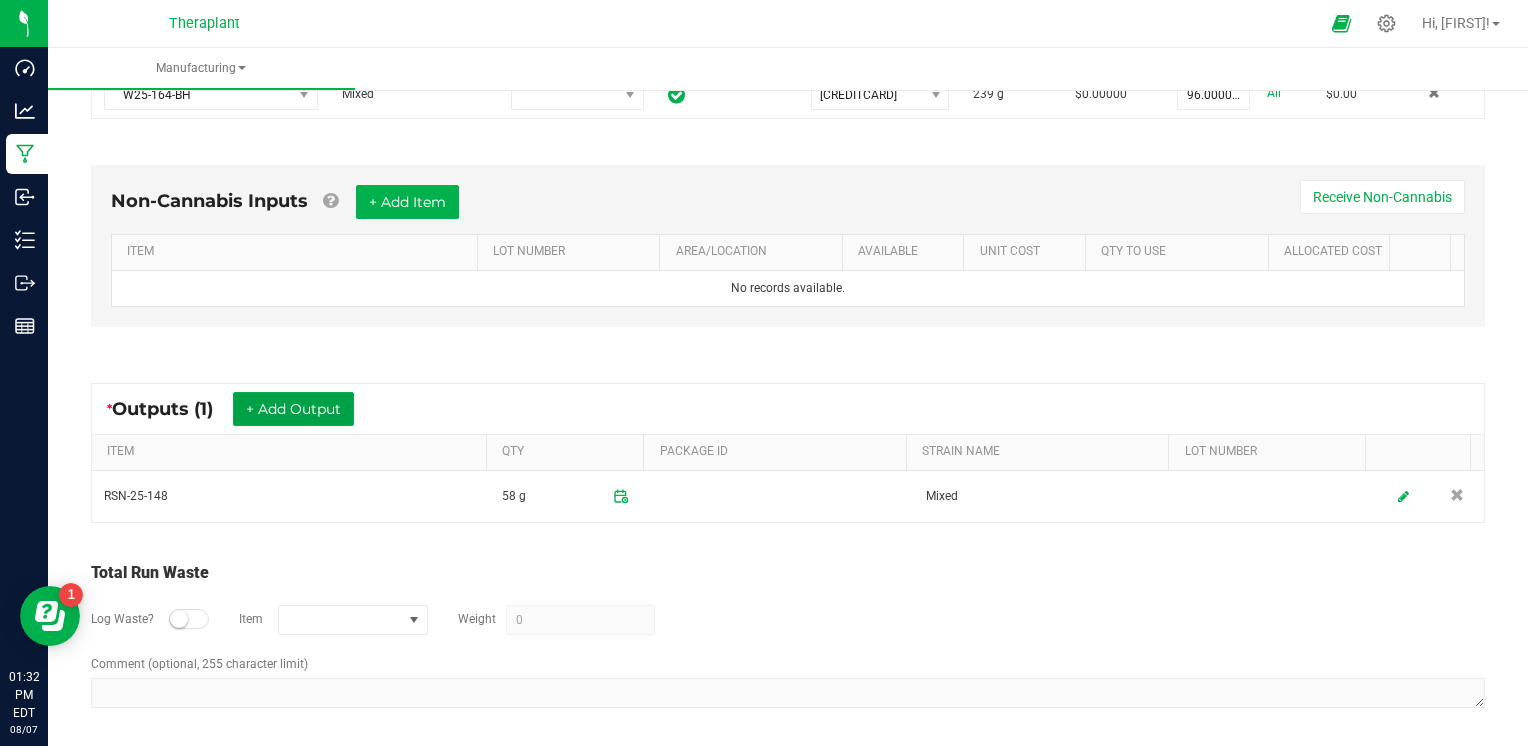 scroll, scrollTop: 0, scrollLeft: 0, axis: both 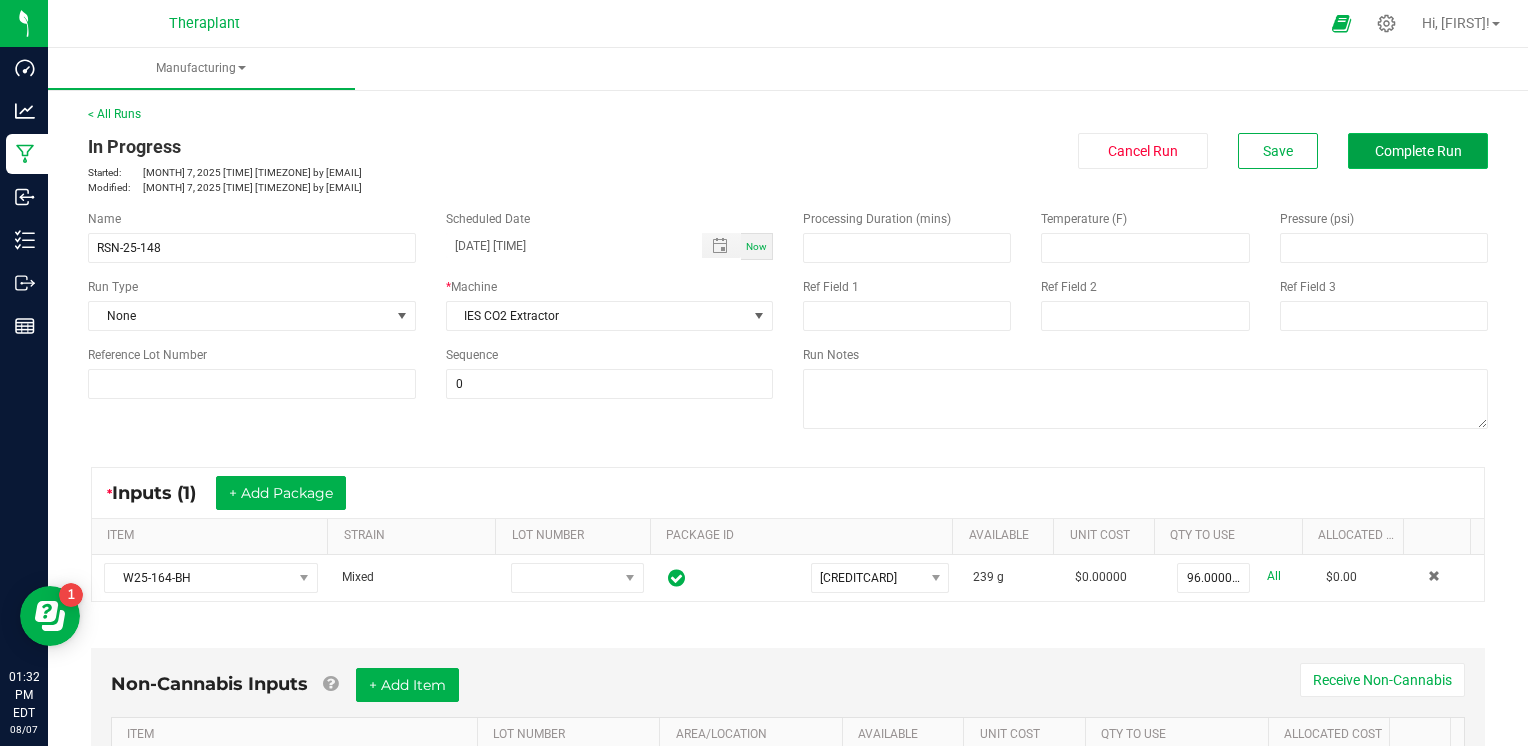 click on "Complete Run" at bounding box center (1418, 151) 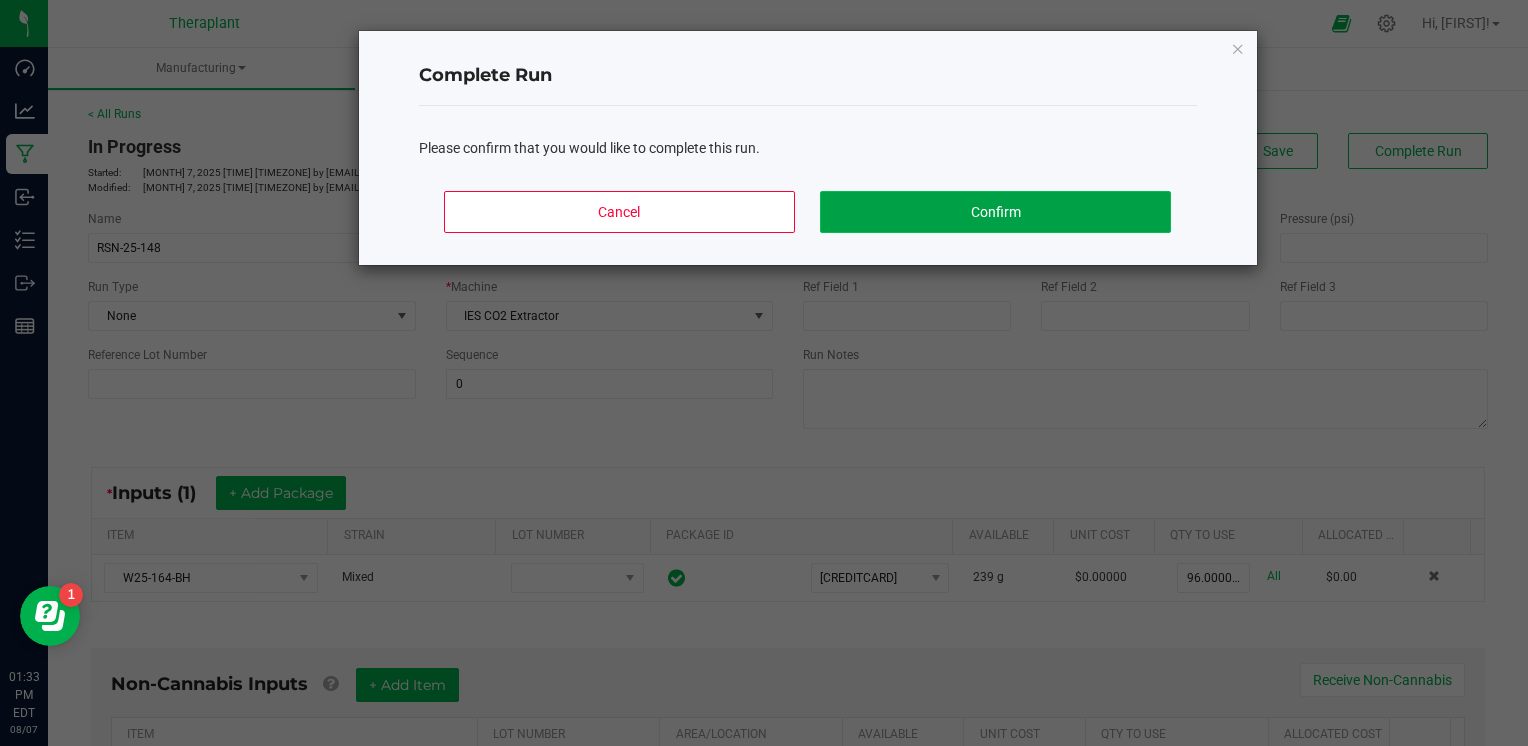 click on "Confirm" 